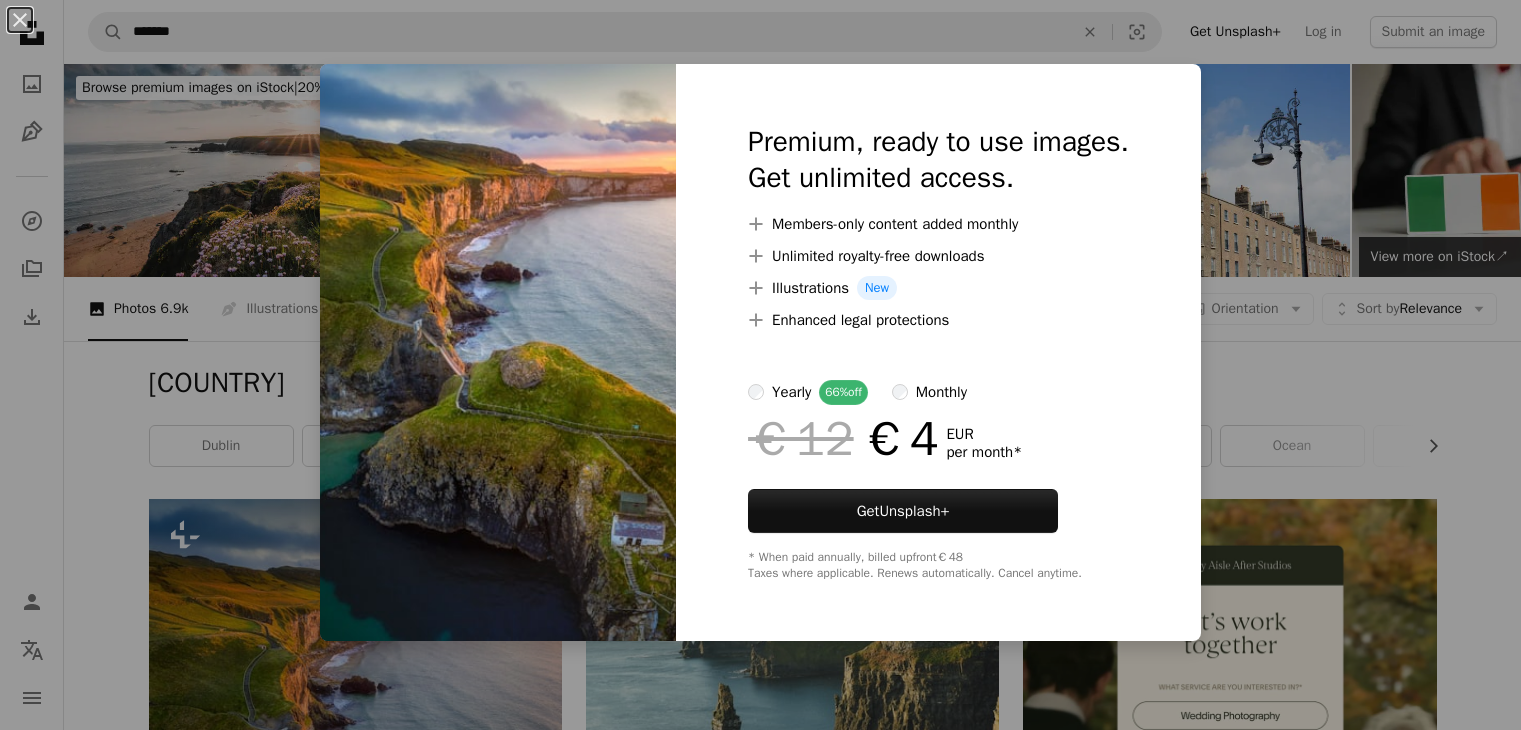 scroll, scrollTop: 278, scrollLeft: 0, axis: vertical 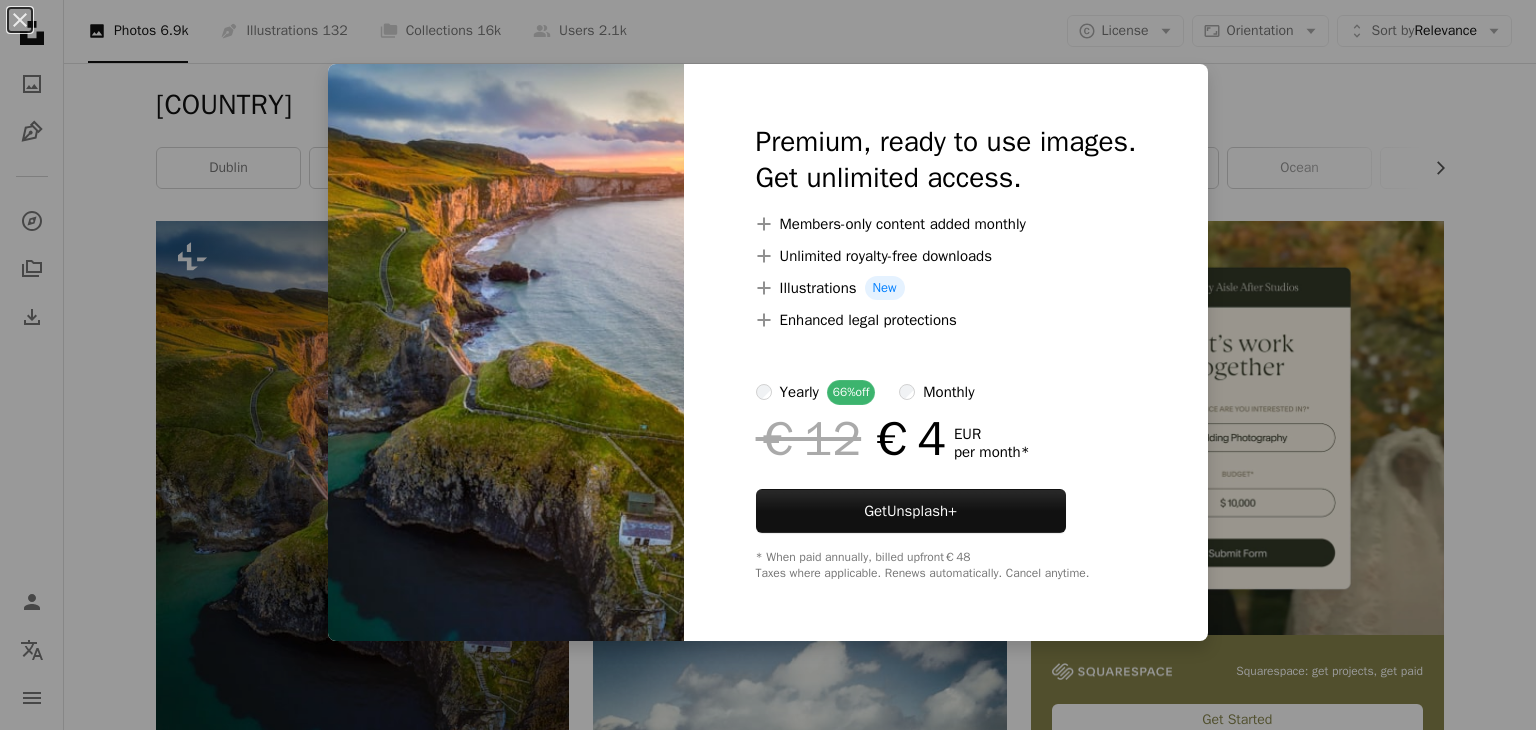 click on "An X shape Premium, ready to use images. Get unlimited access. A plus sign Members-only content added monthly A plus sign Unlimited royalty-free downloads A plus sign Illustrations  New A plus sign Enhanced legal protections yearly 66%  off monthly €12   €4 EUR per month * Get  Unsplash+ * When paid annually, billed upfront  €48 Taxes where applicable. Renews automatically. Cancel anytime." at bounding box center [768, 365] 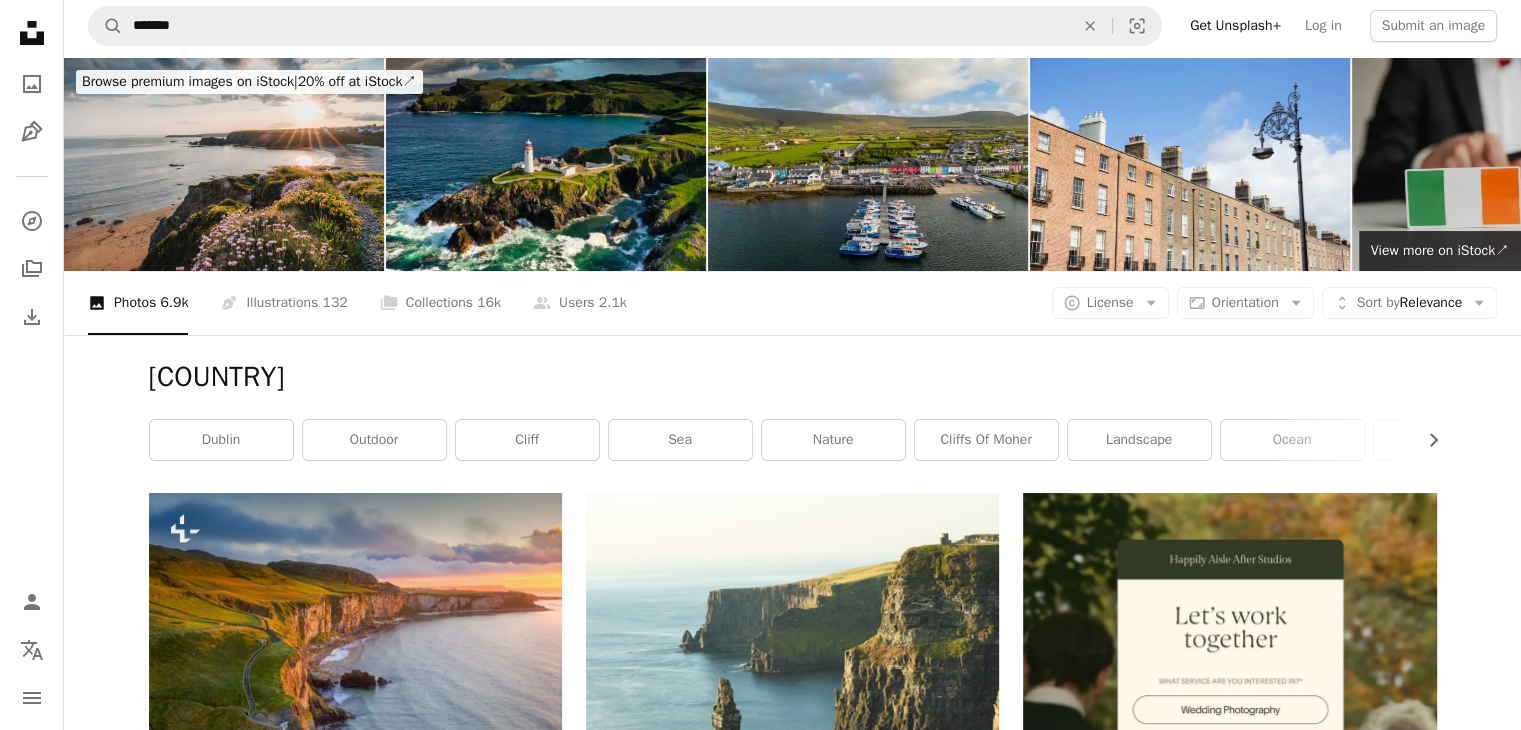 scroll, scrollTop: 0, scrollLeft: 0, axis: both 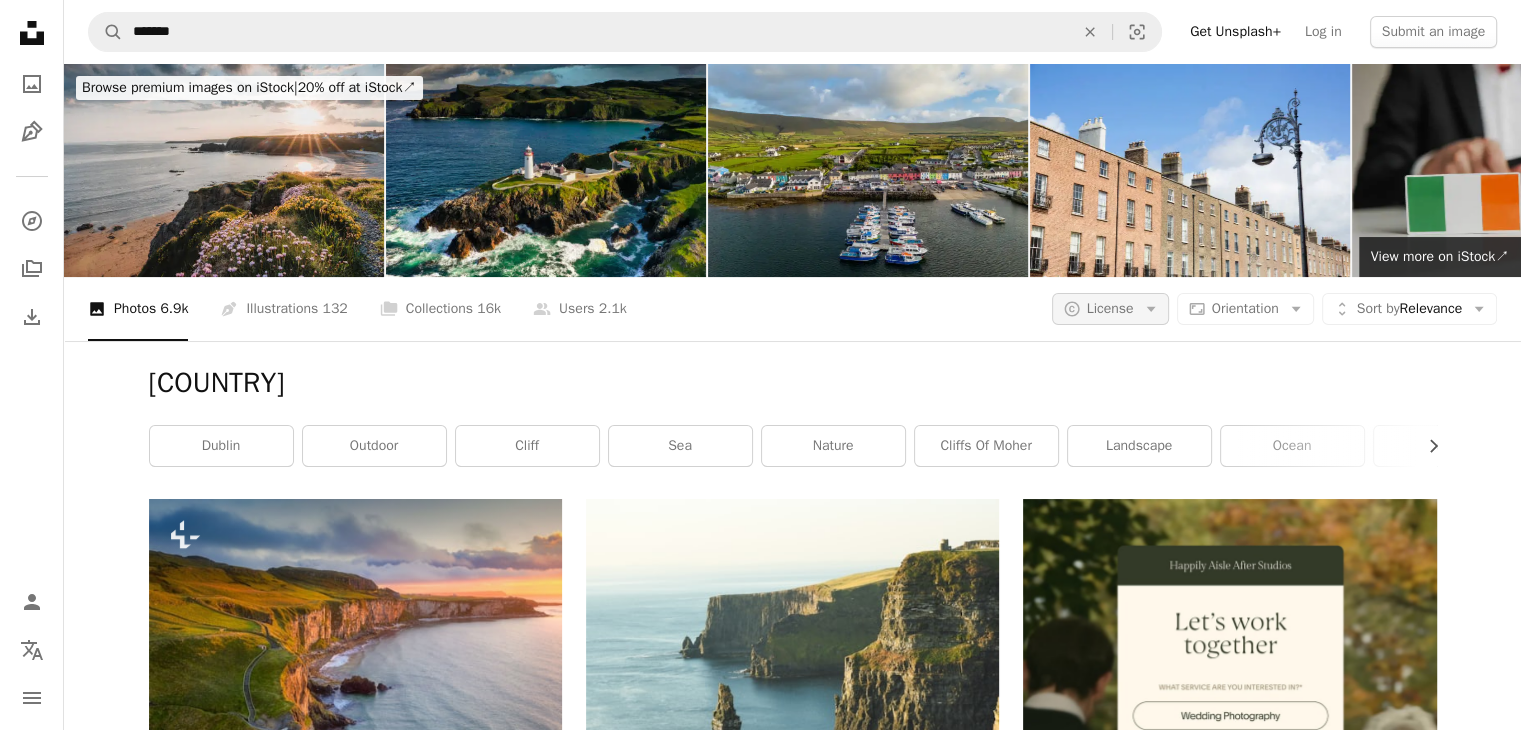 click on "A copyright icon © License Arrow down" at bounding box center [1110, 309] 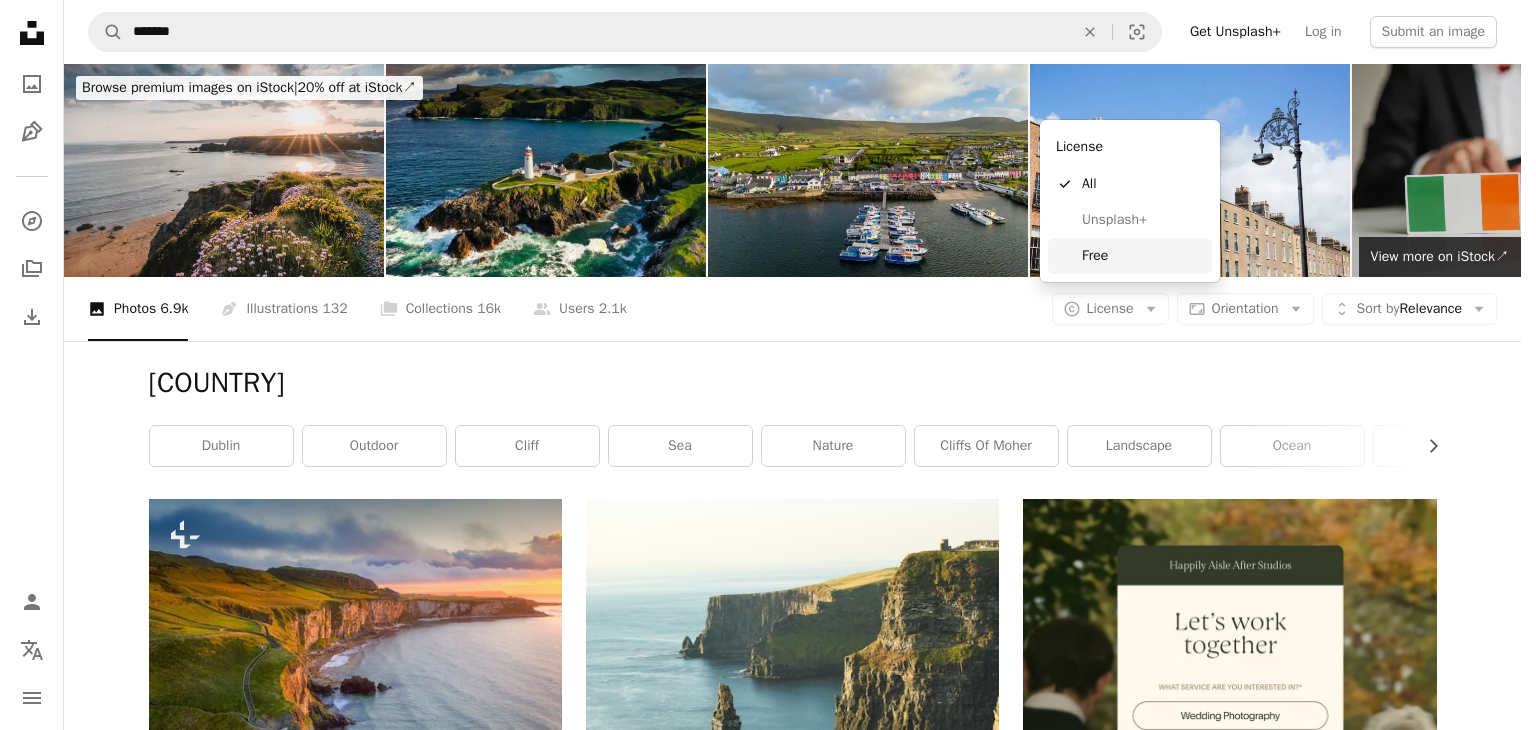 click on "Free" at bounding box center (1143, 256) 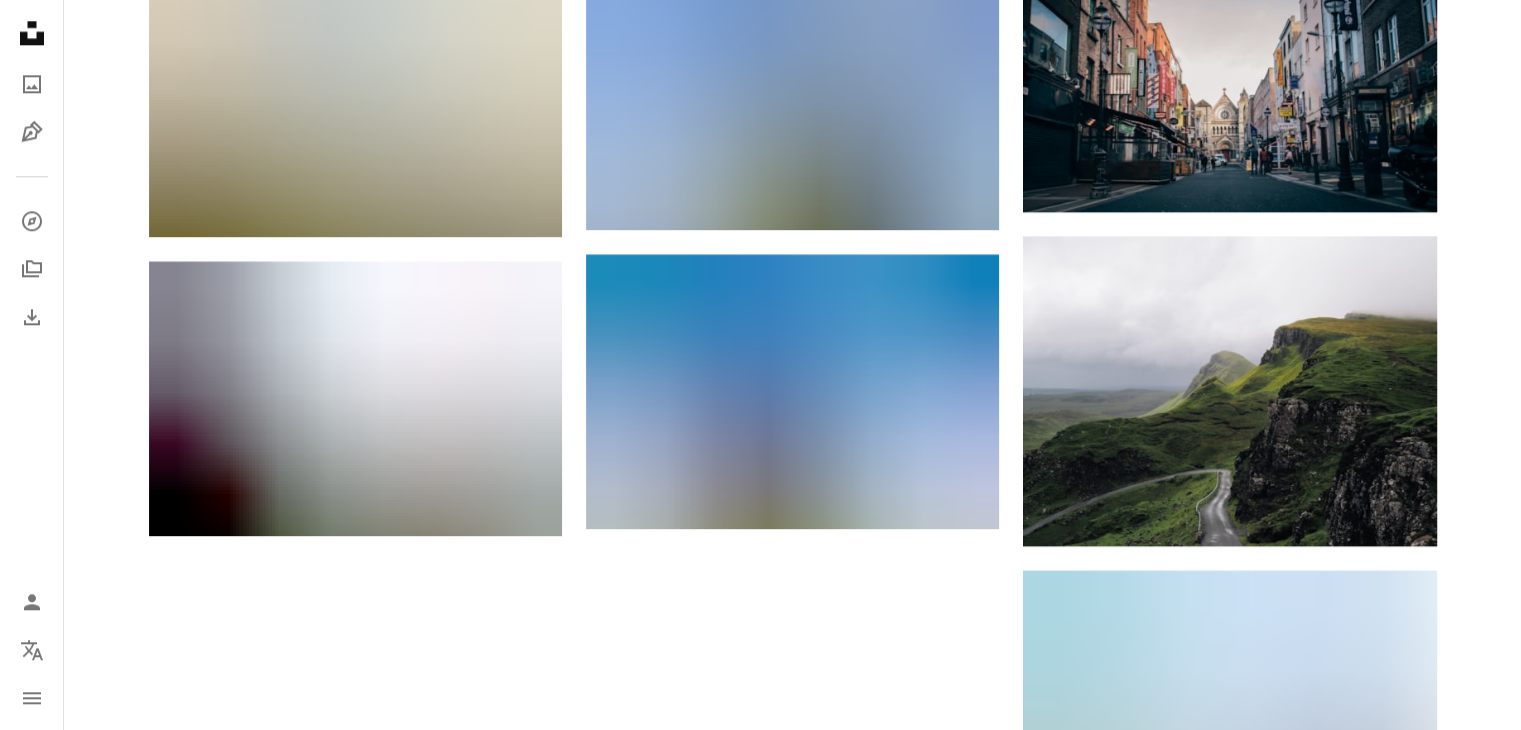 scroll, scrollTop: 2386, scrollLeft: 0, axis: vertical 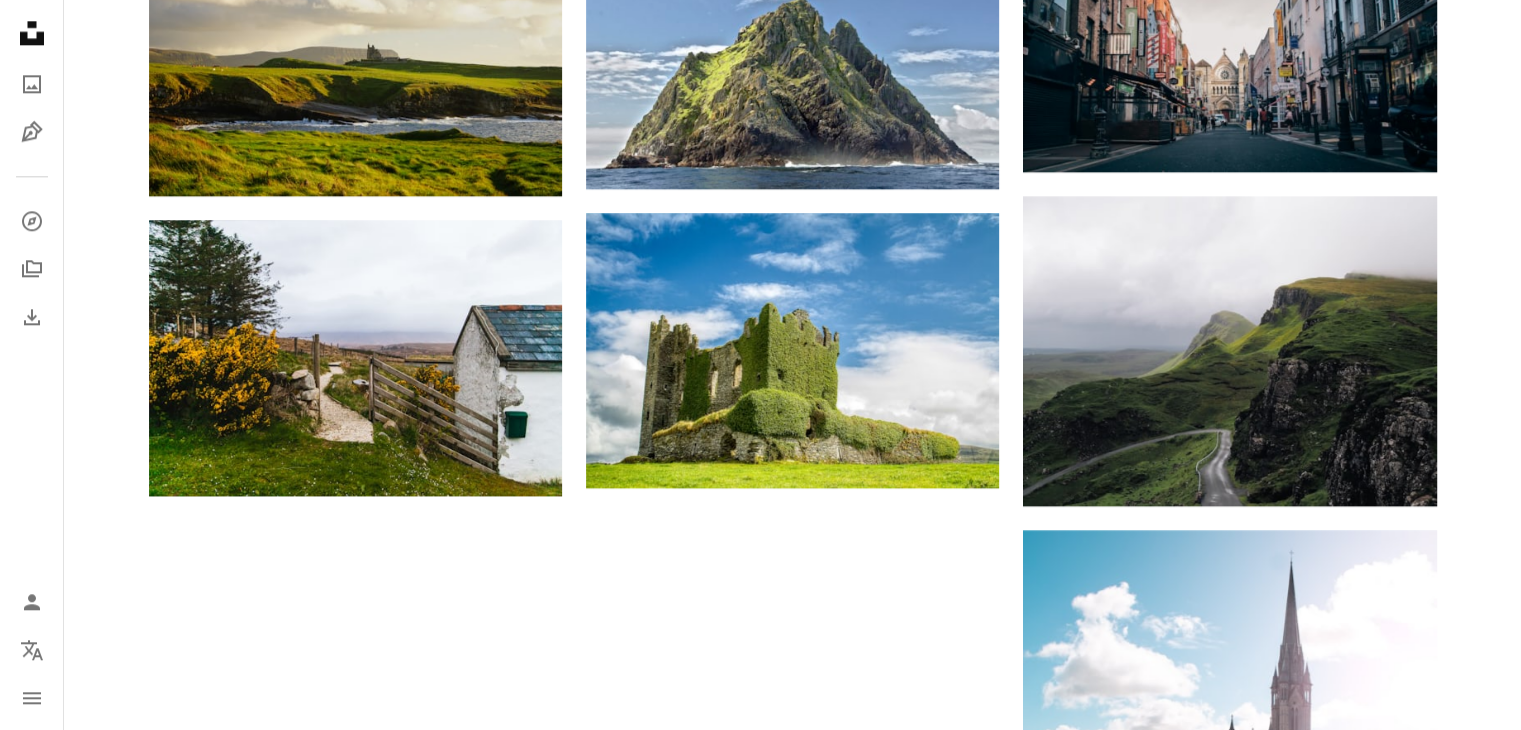 click on "Load more" at bounding box center (793, 1127) 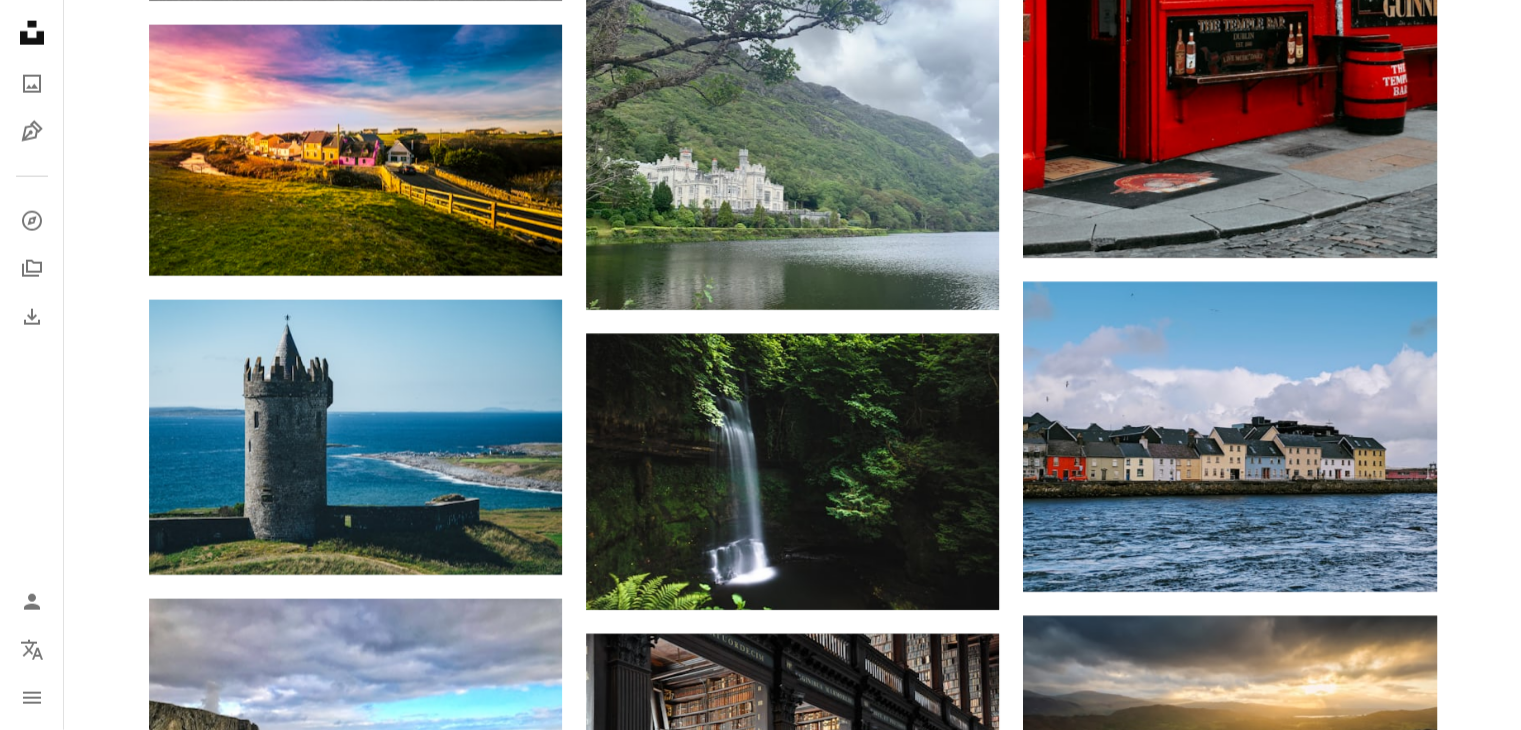 scroll, scrollTop: 5097, scrollLeft: 0, axis: vertical 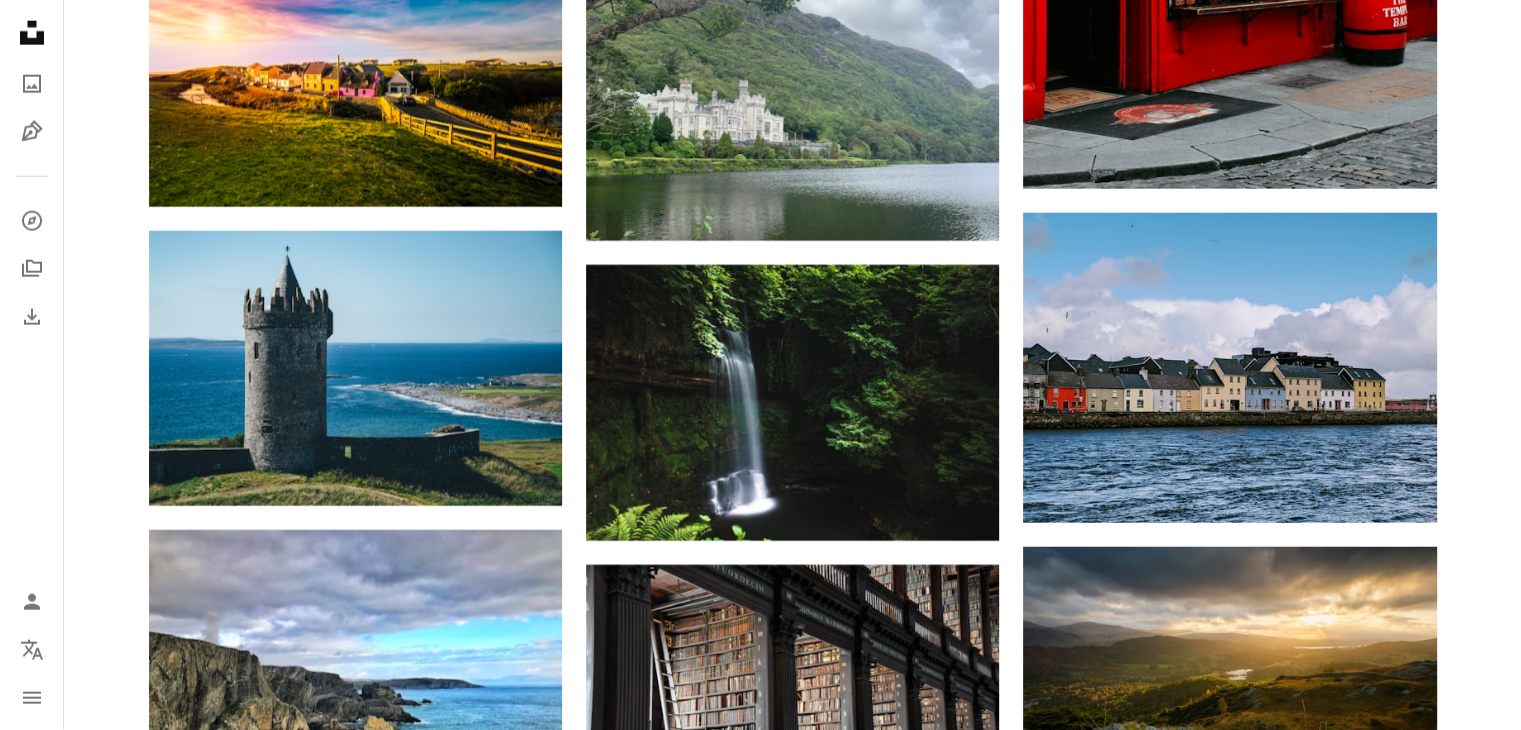 click on "Arrow pointing down" 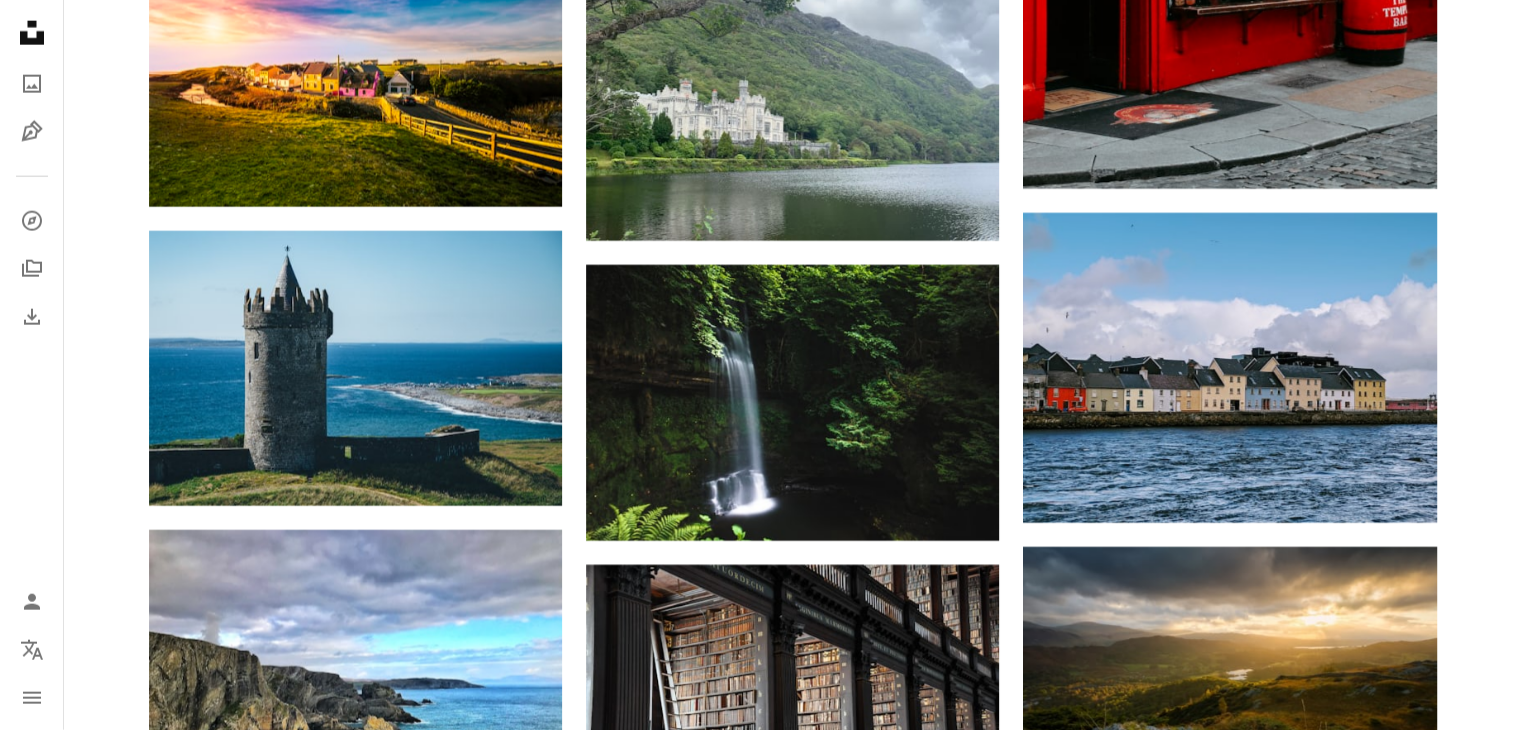 scroll, scrollTop: 0, scrollLeft: 0, axis: both 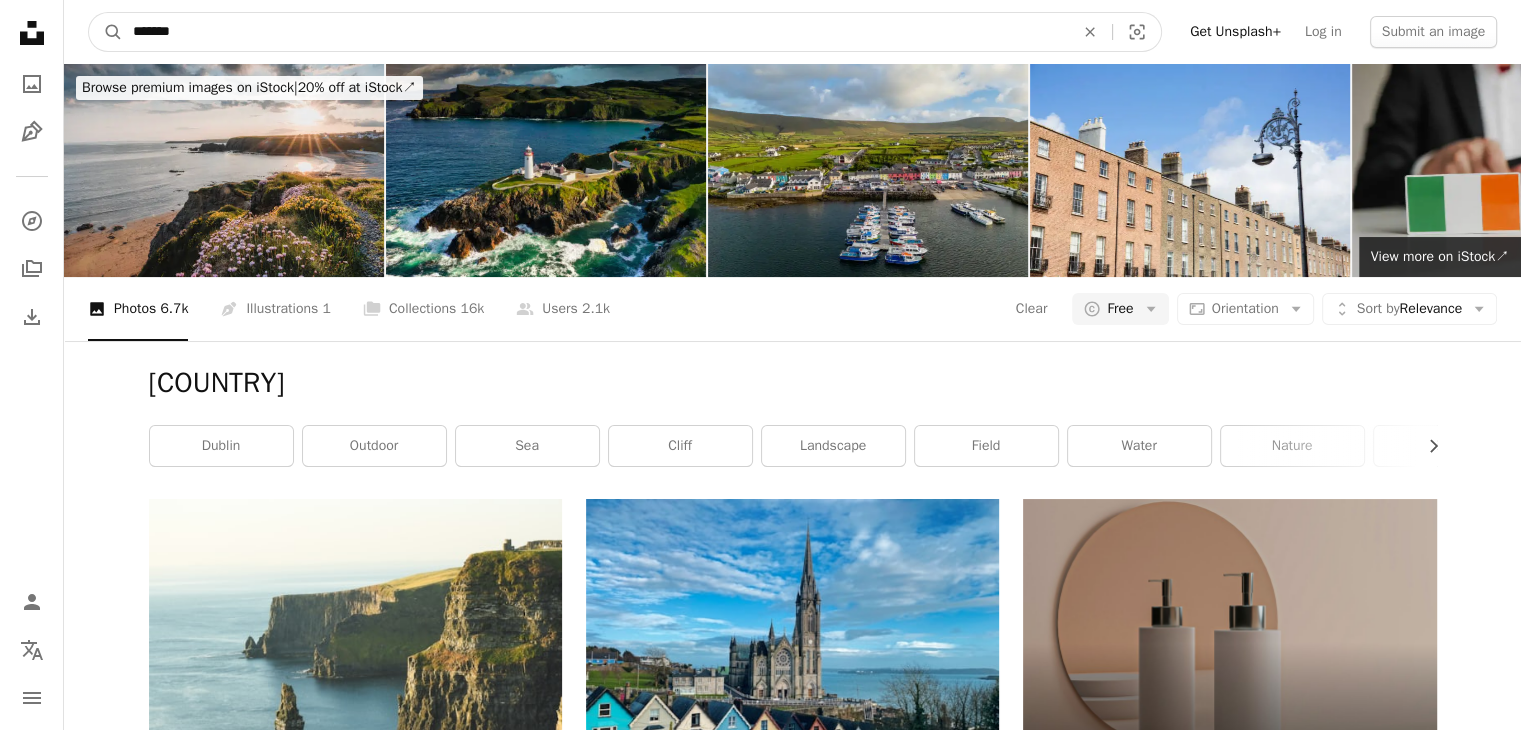 click on "*******" at bounding box center [595, 32] 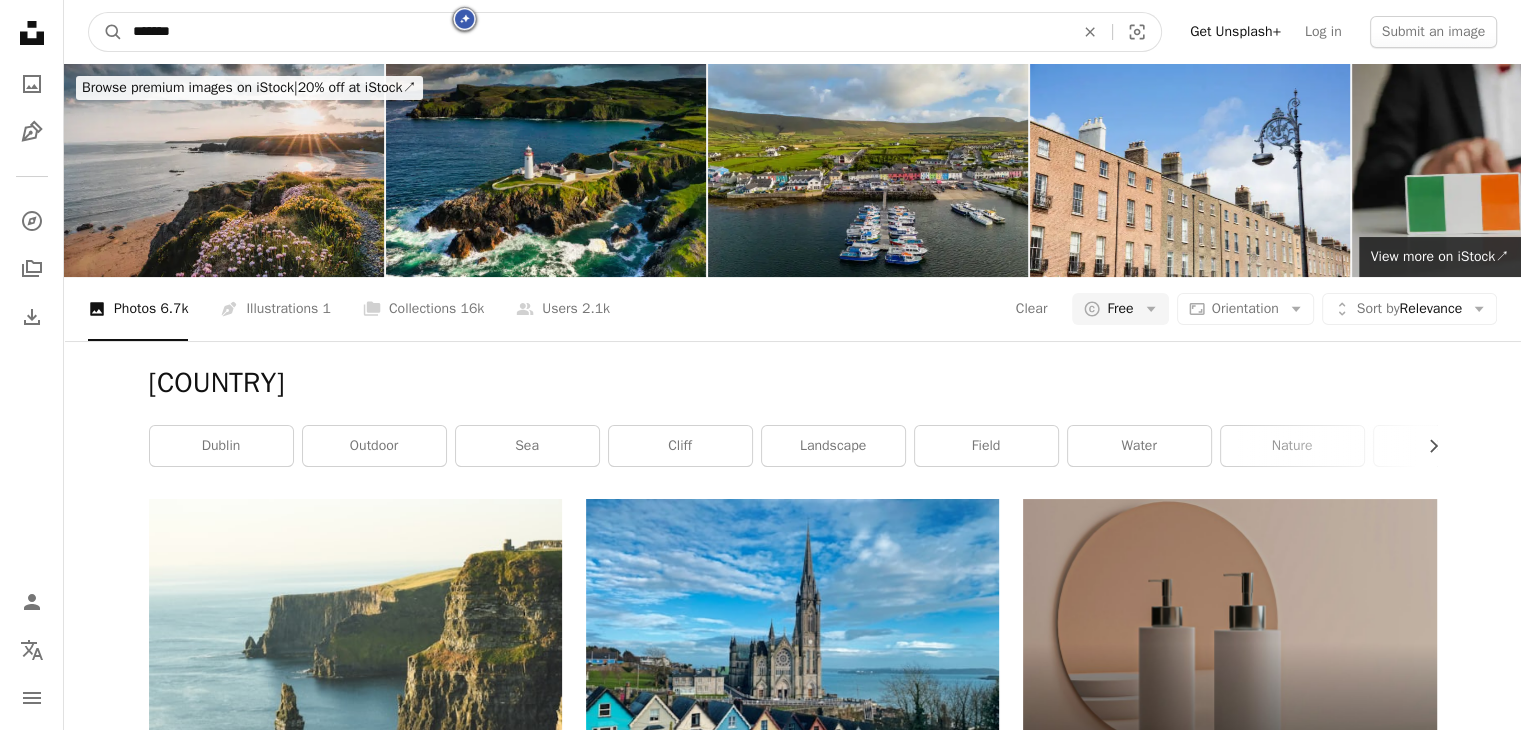paste on "****" 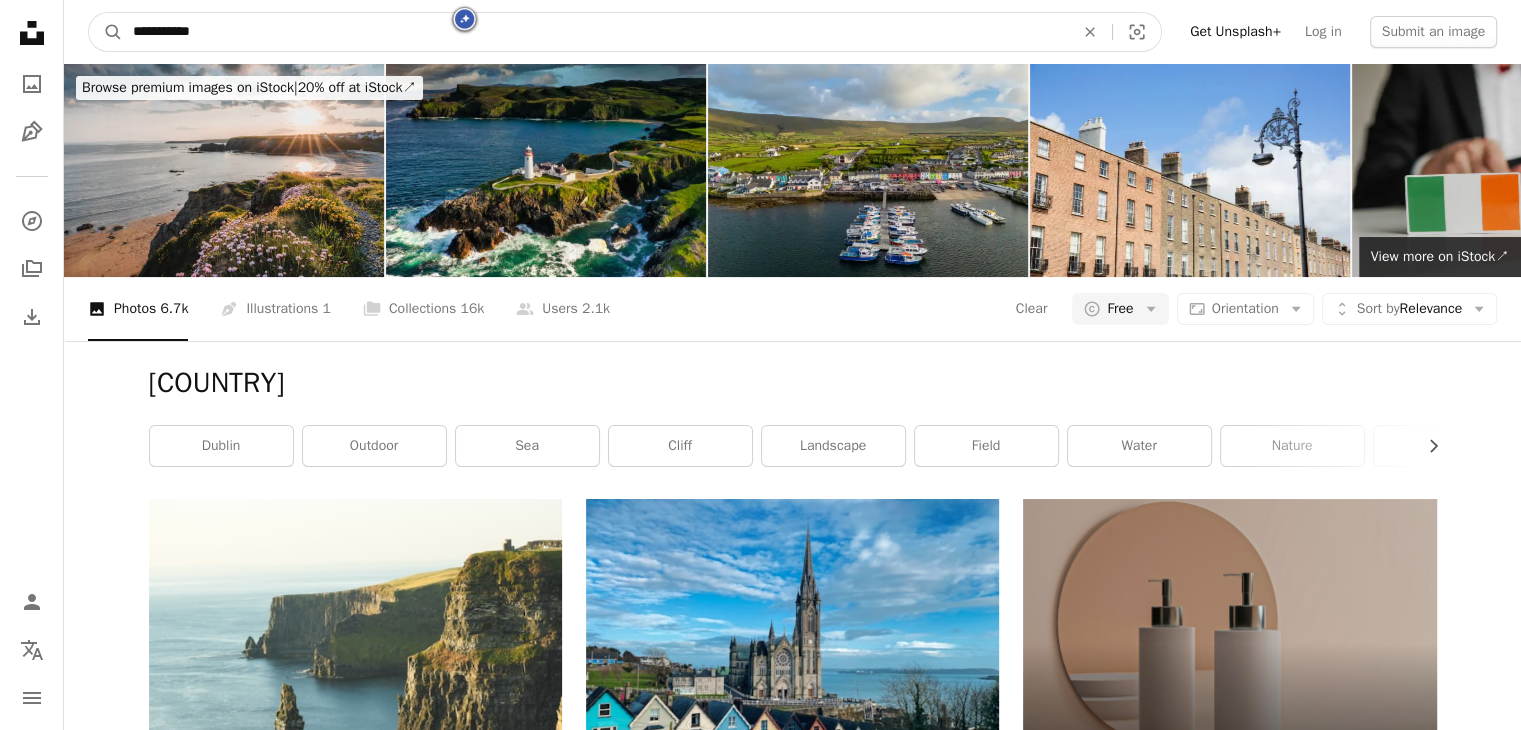 type on "**********" 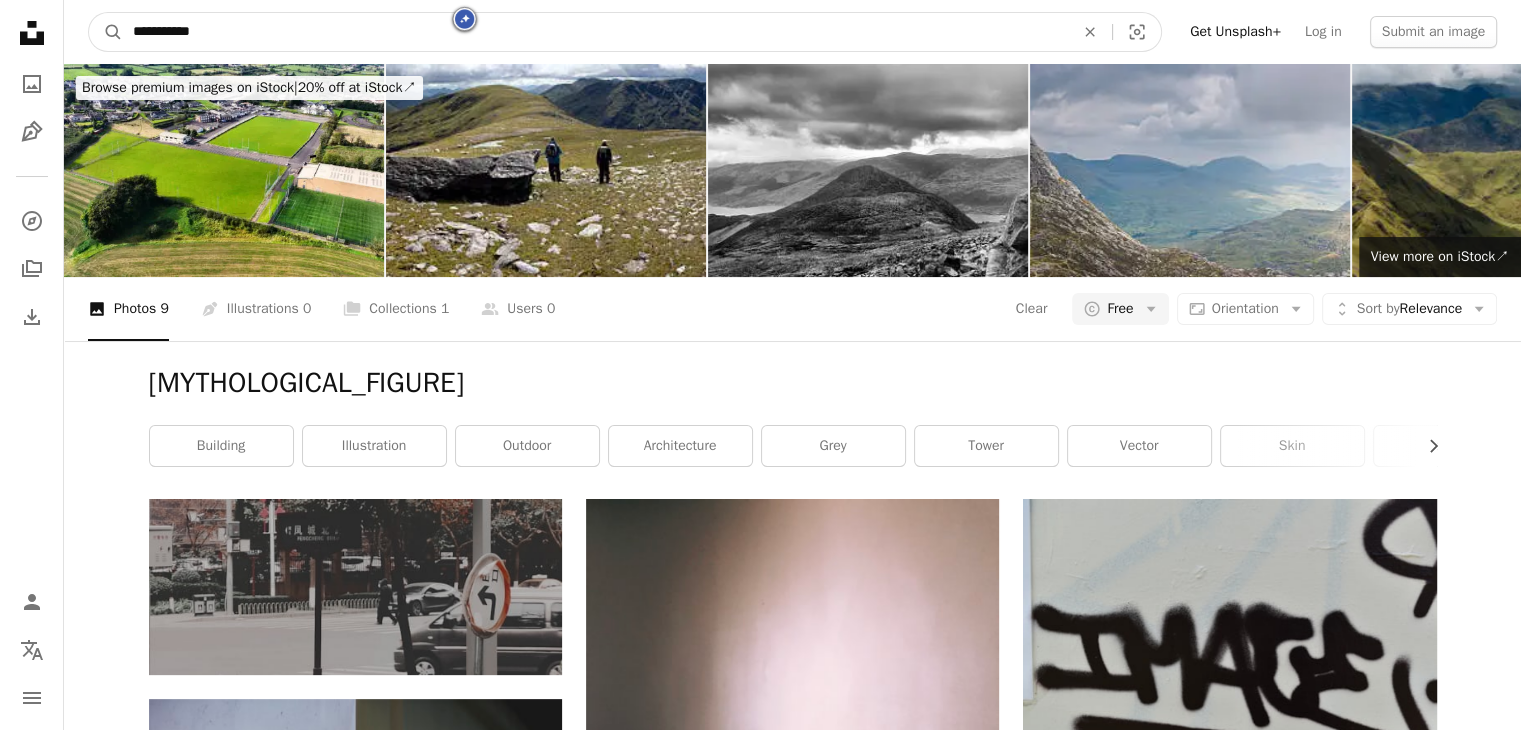 click on "**********" at bounding box center (595, 32) 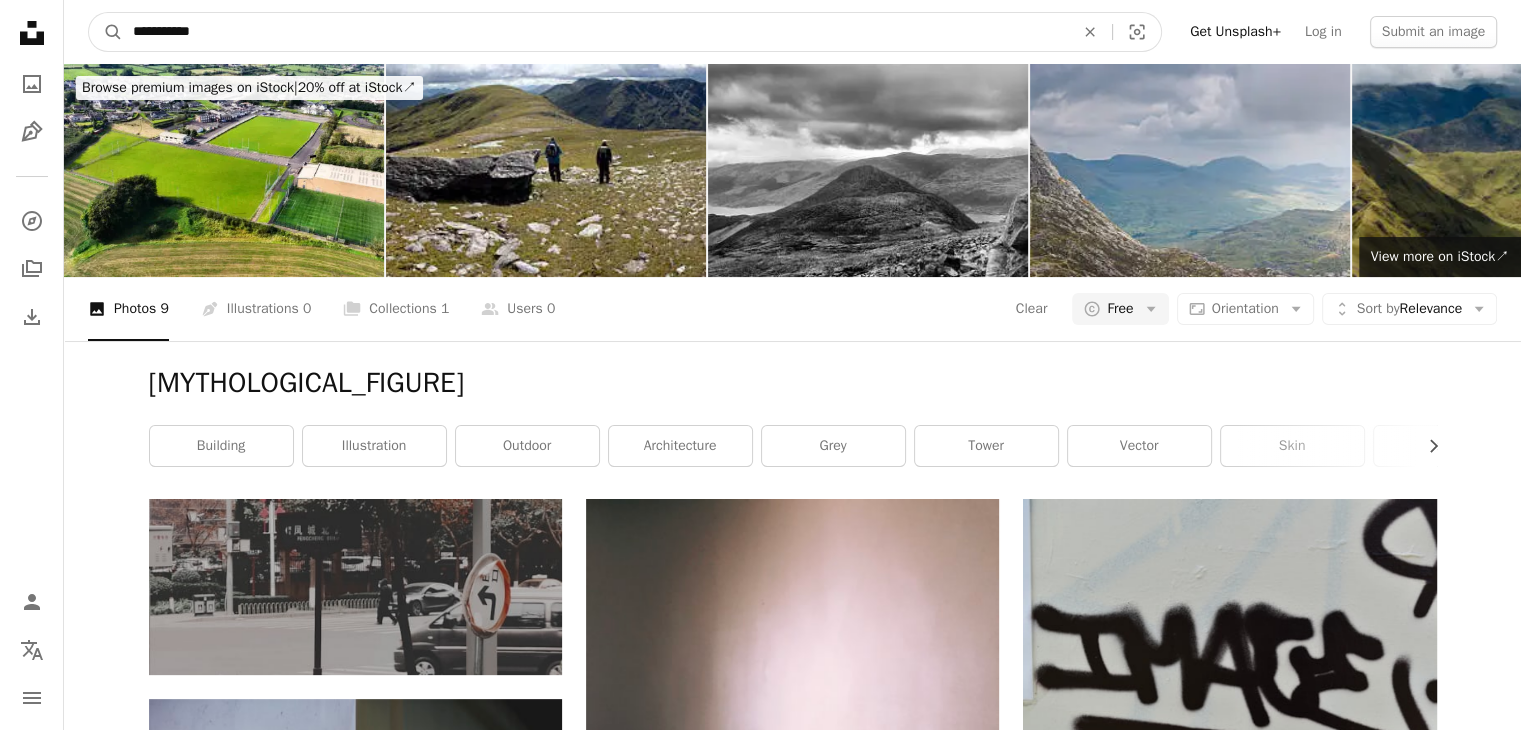 click on "**********" at bounding box center (595, 32) 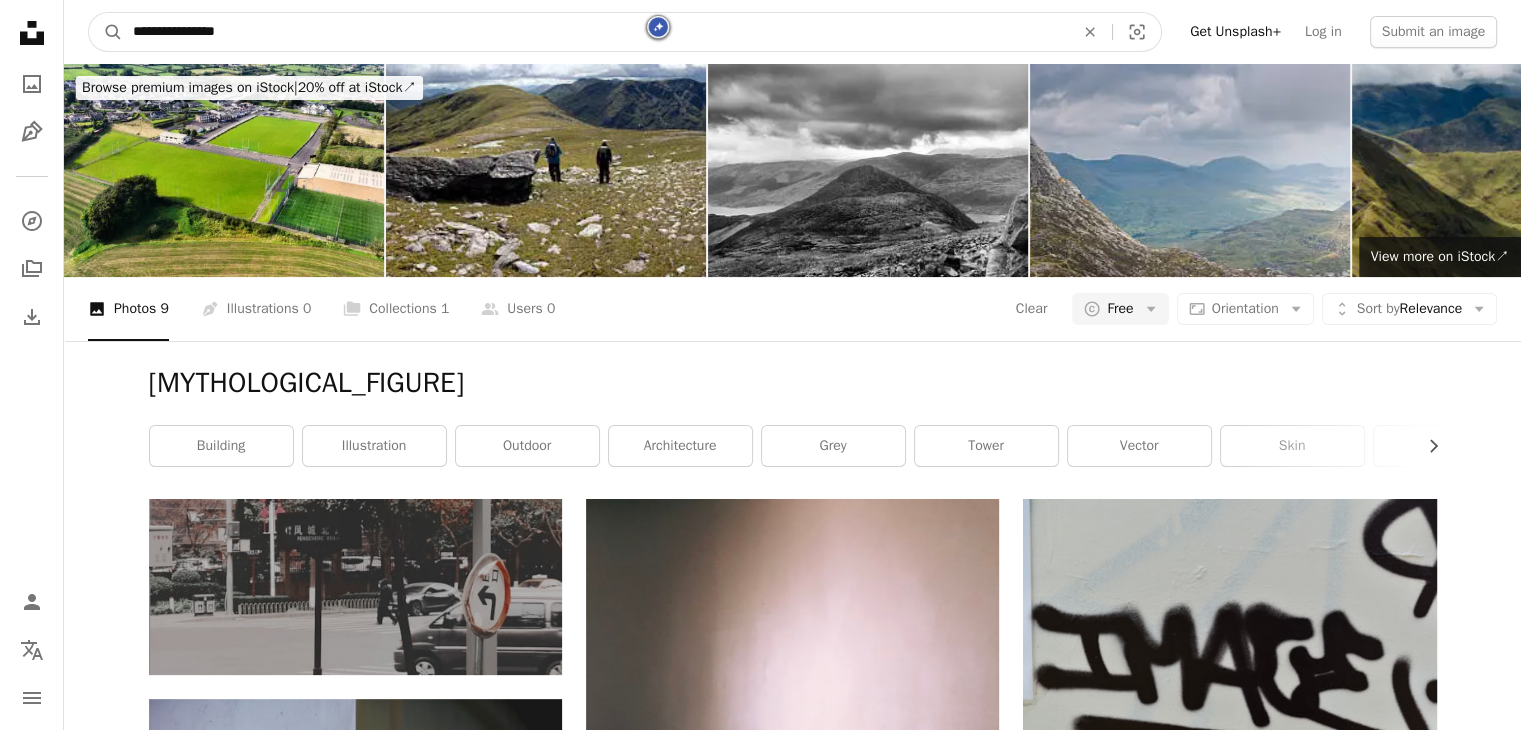 type on "**********" 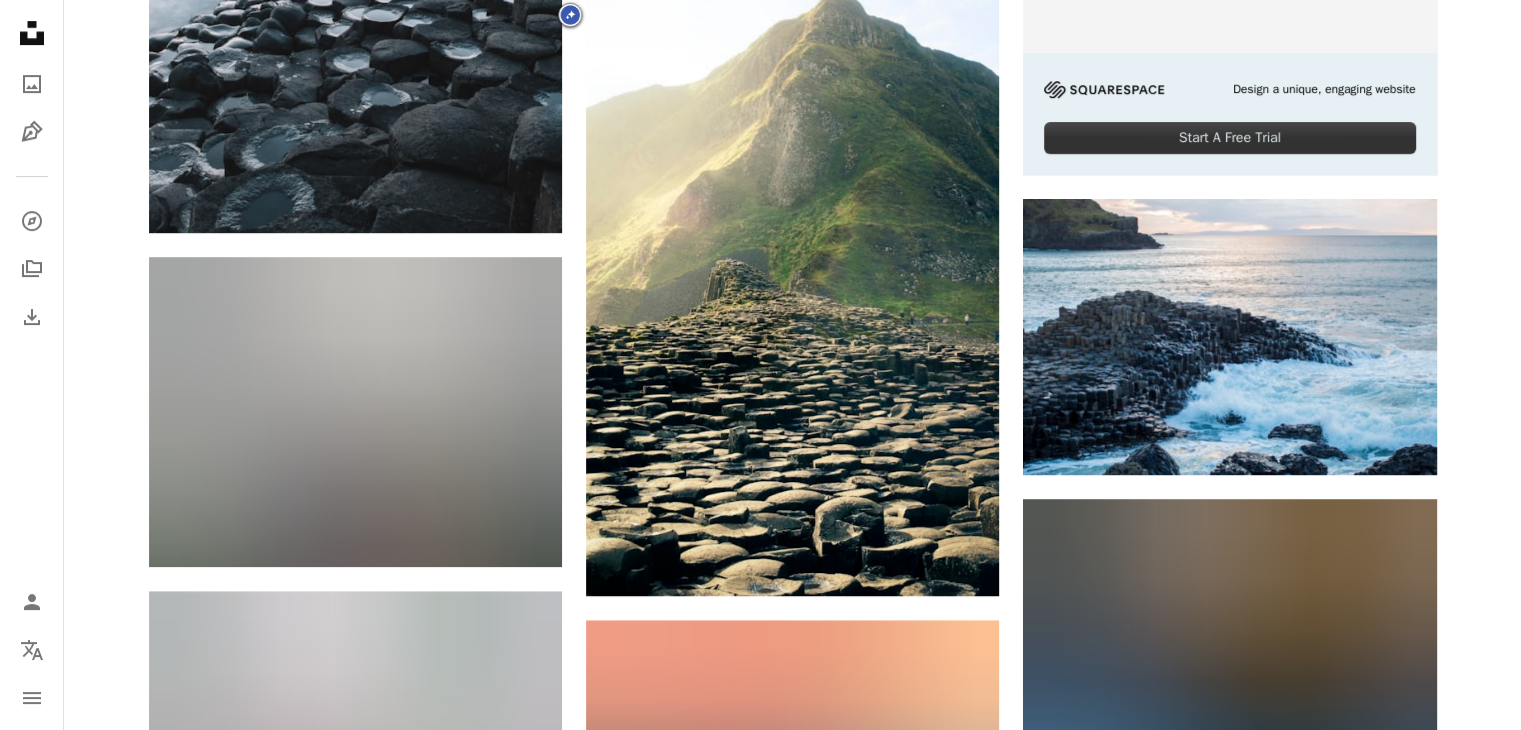 scroll, scrollTop: 964, scrollLeft: 0, axis: vertical 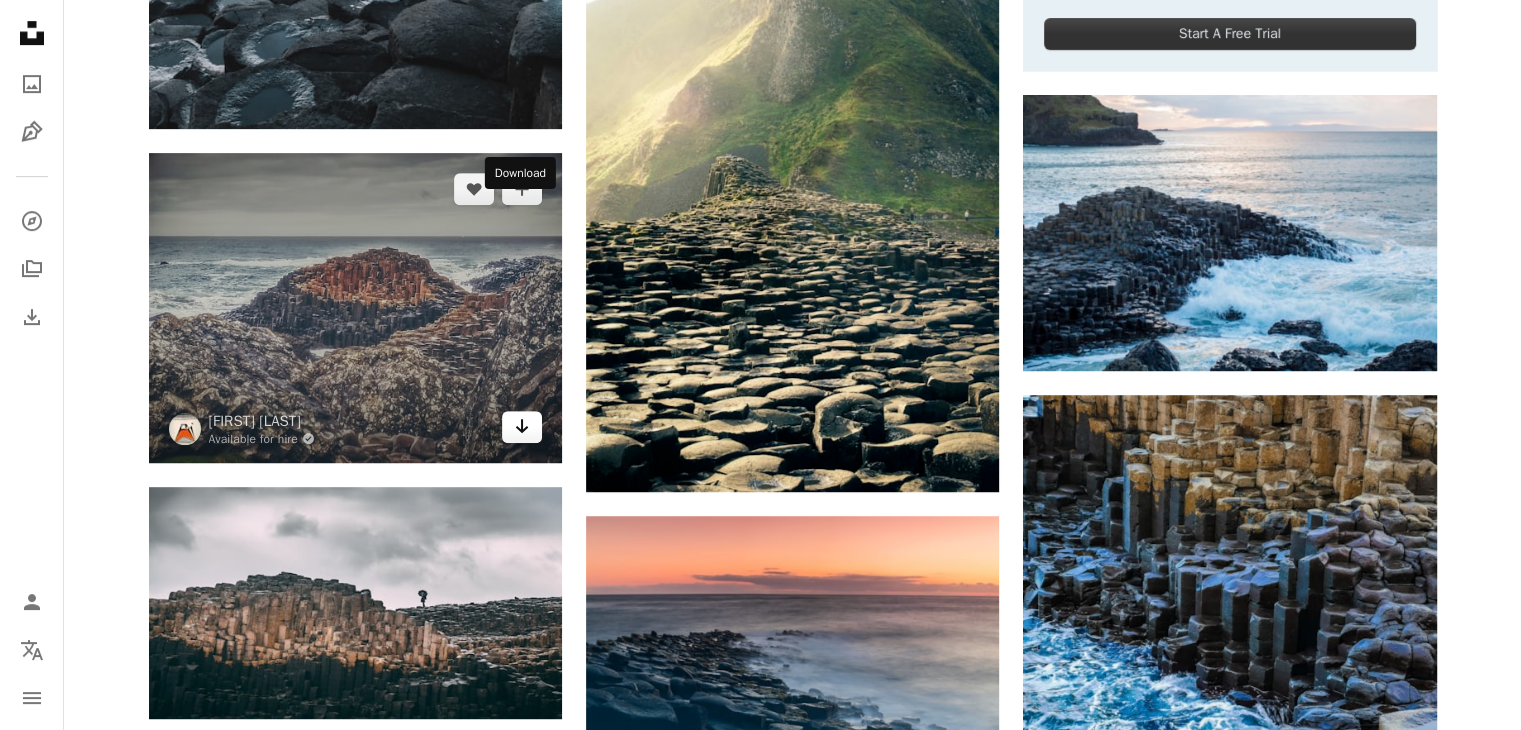 click on "Arrow pointing down" 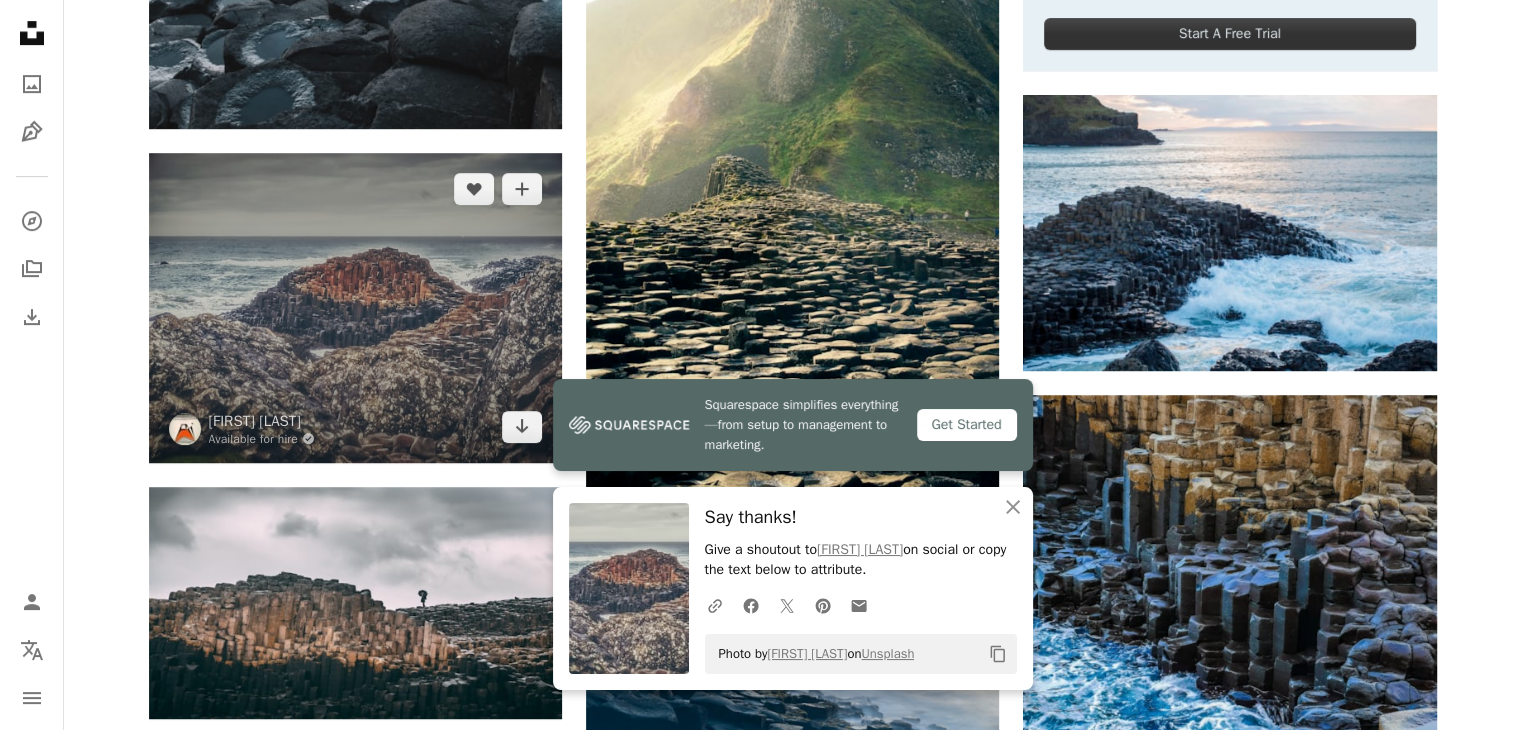 scroll, scrollTop: 0, scrollLeft: 0, axis: both 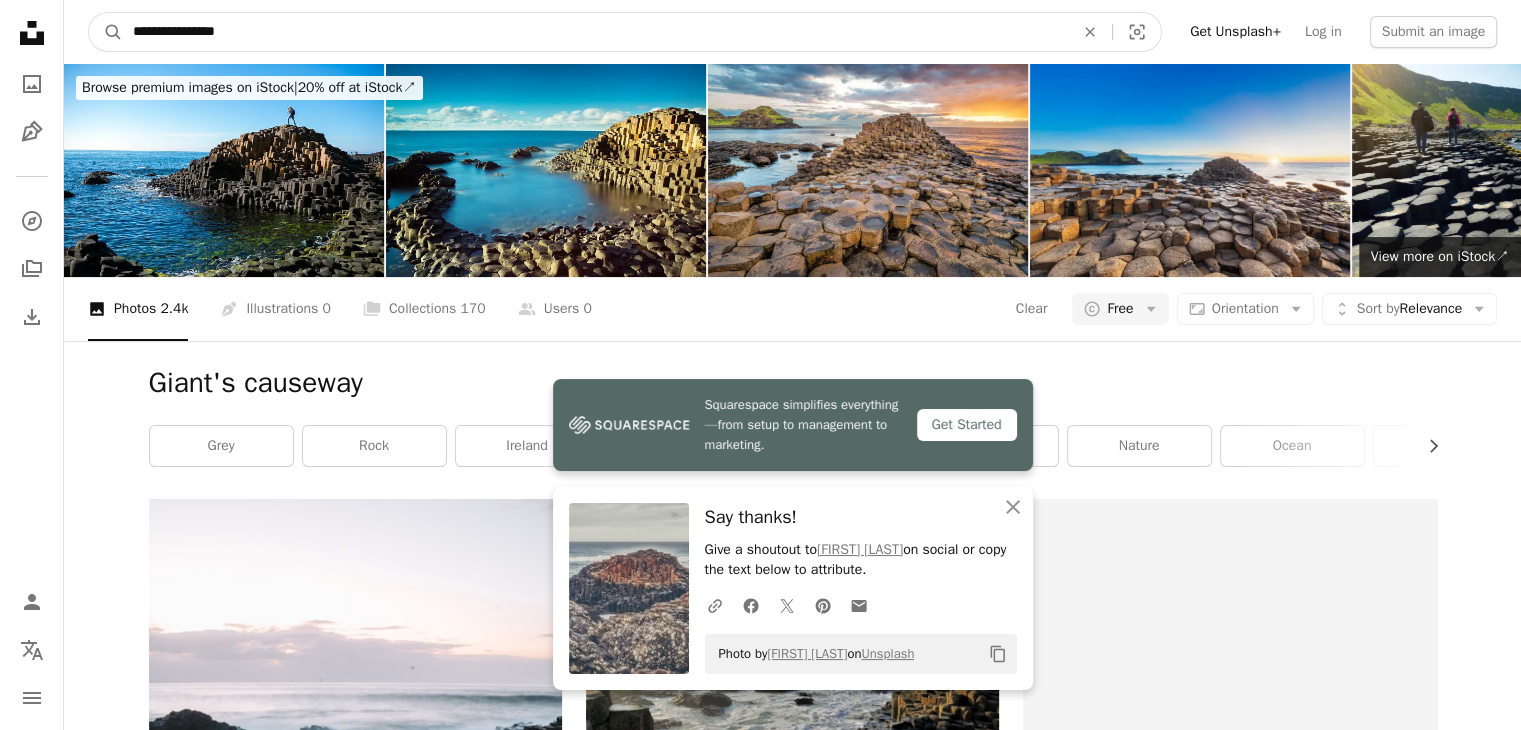 click on "**********" at bounding box center [595, 32] 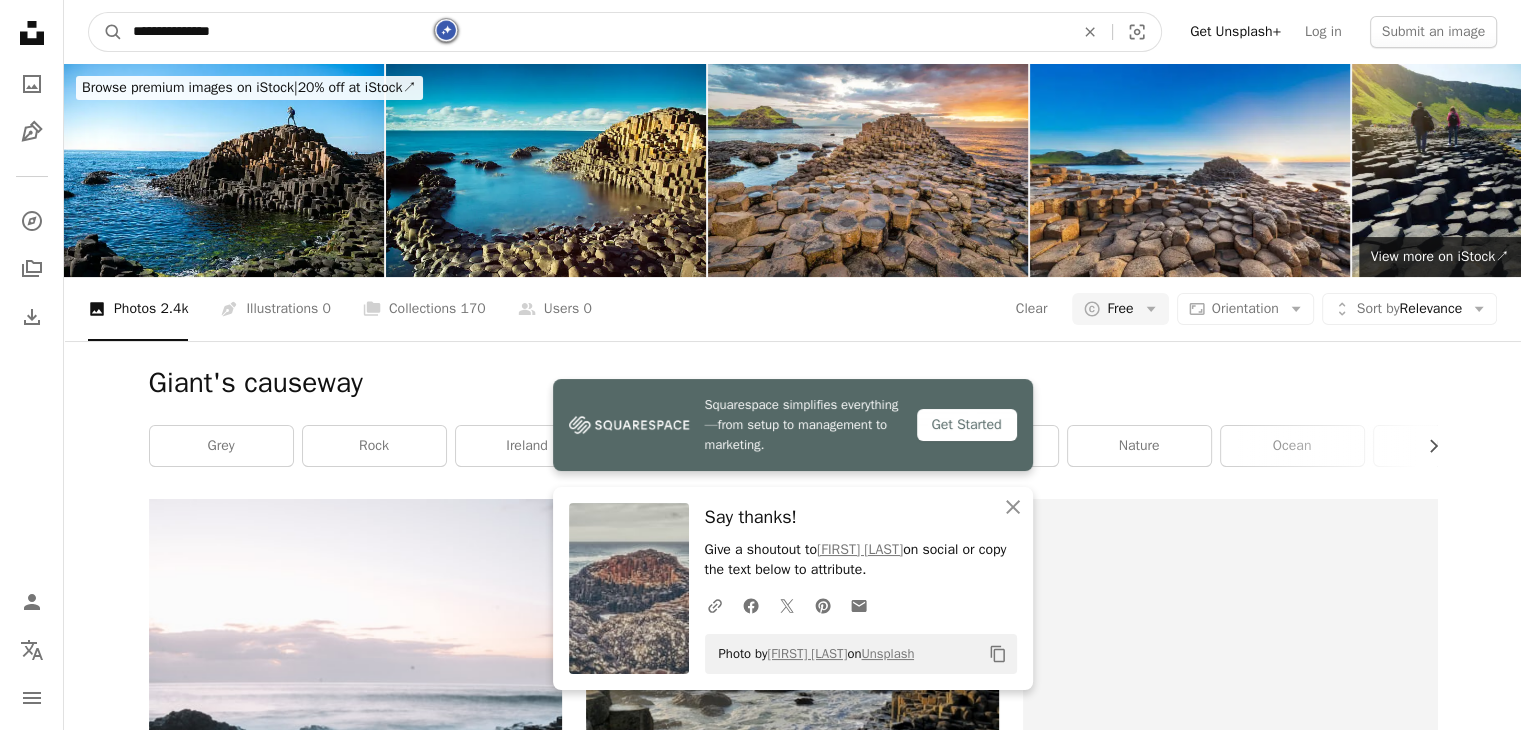 type on "**********" 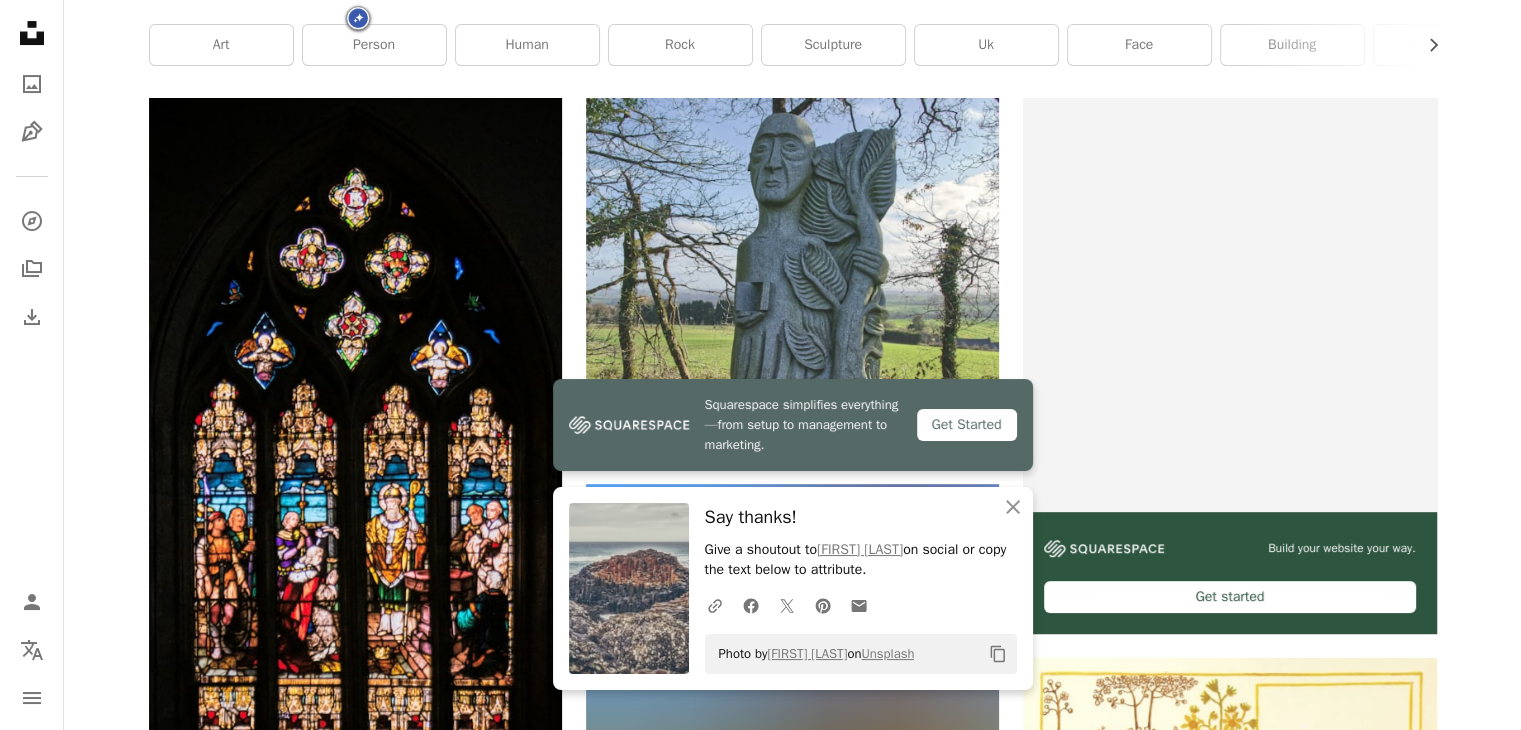 scroll, scrollTop: 416, scrollLeft: 0, axis: vertical 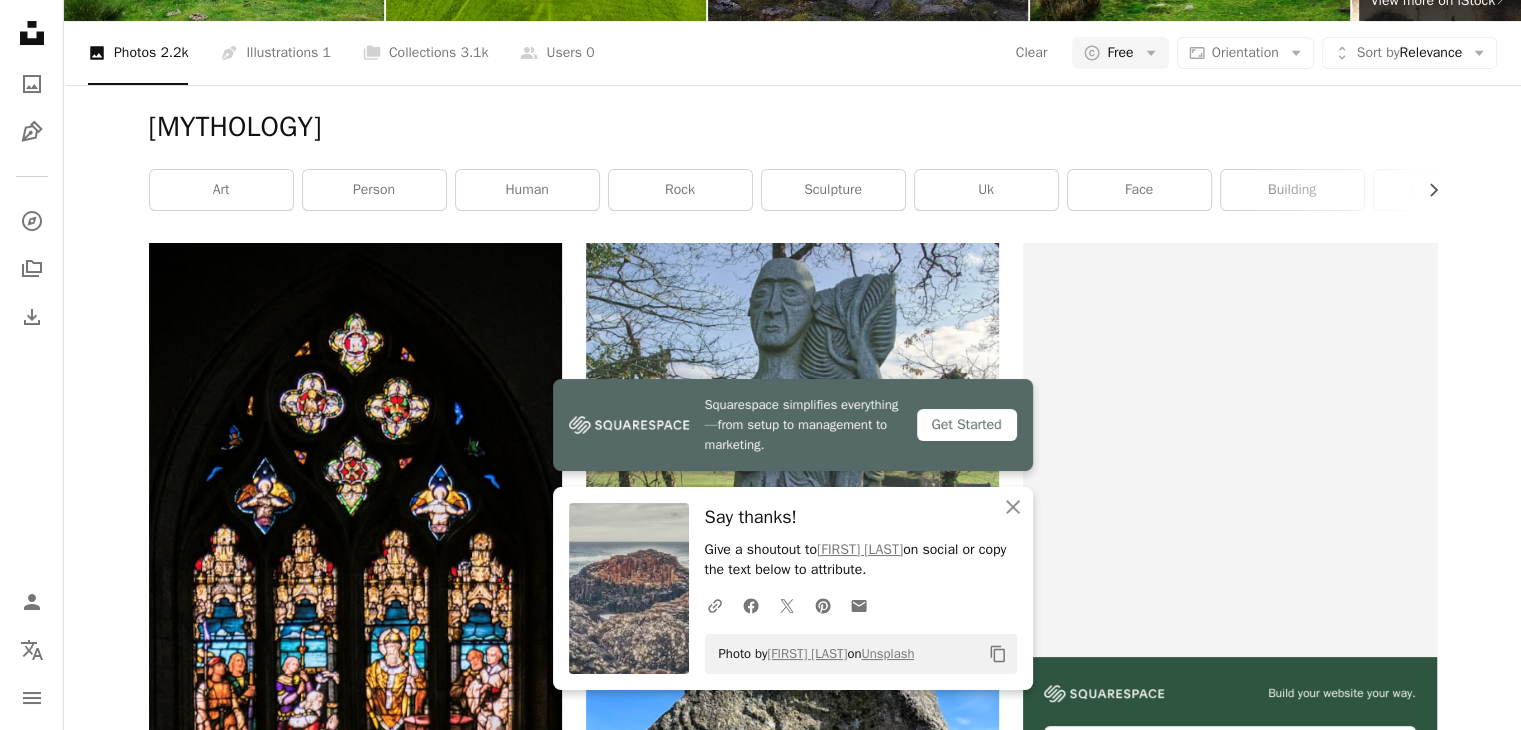 click at bounding box center (1229, 1084) 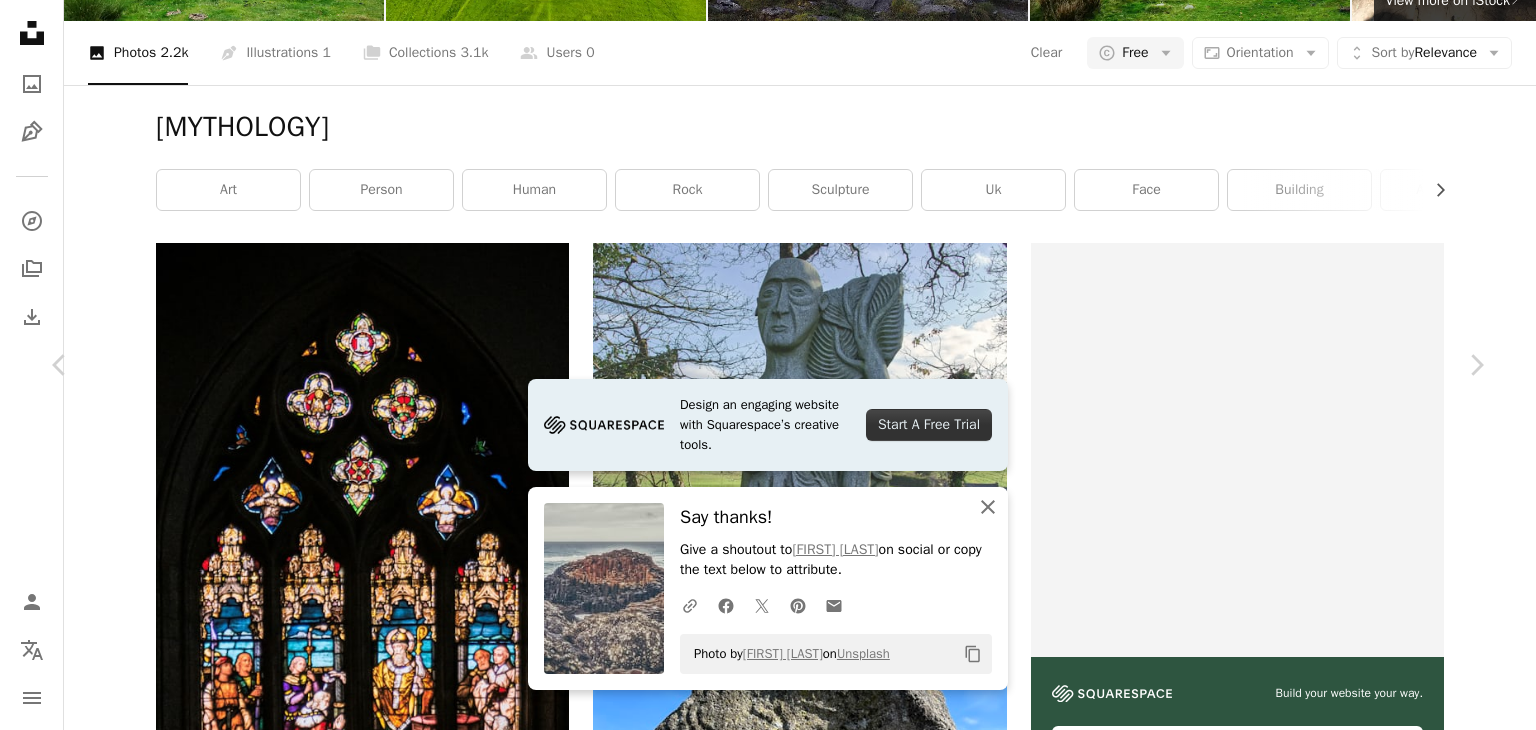 click on "An X shape" 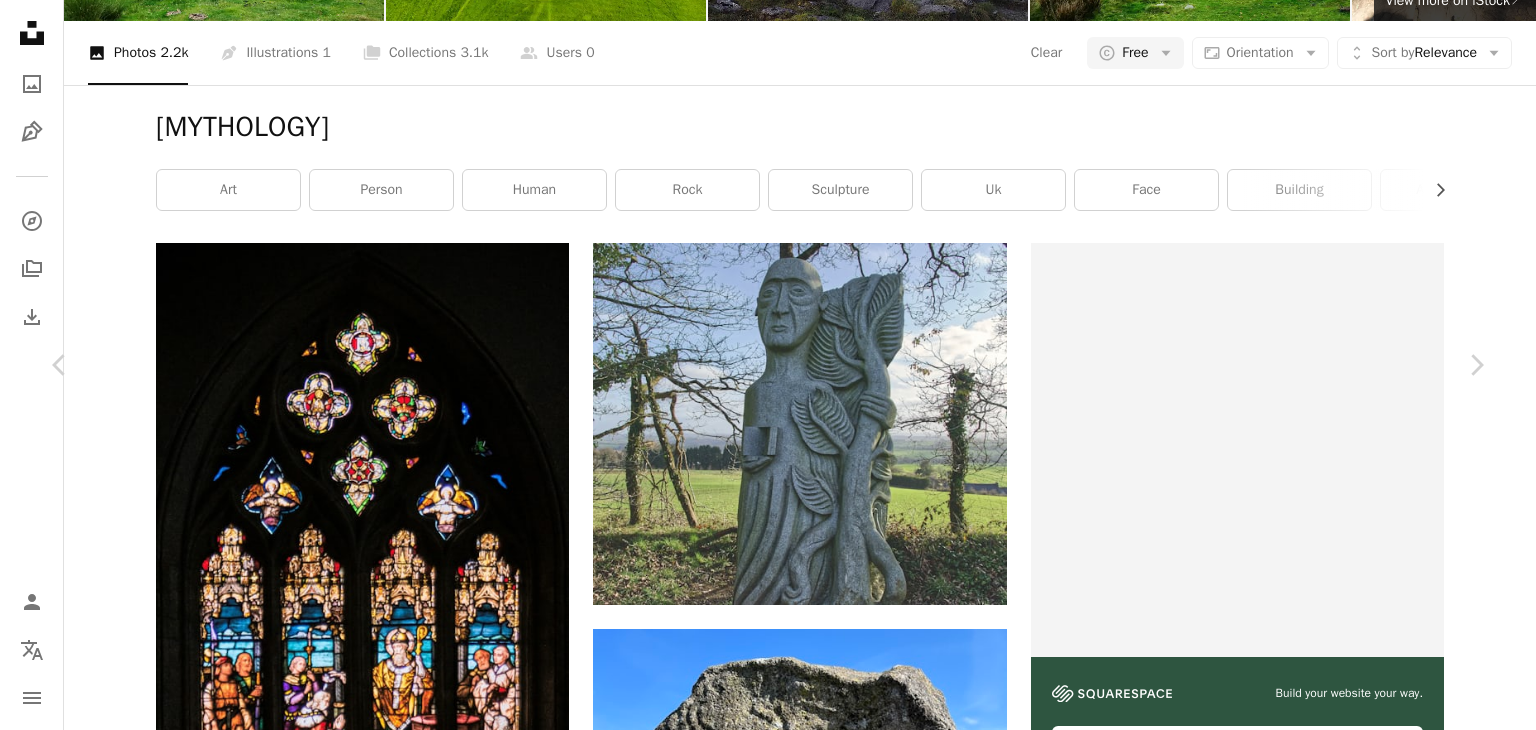 scroll, scrollTop: 334, scrollLeft: 0, axis: vertical 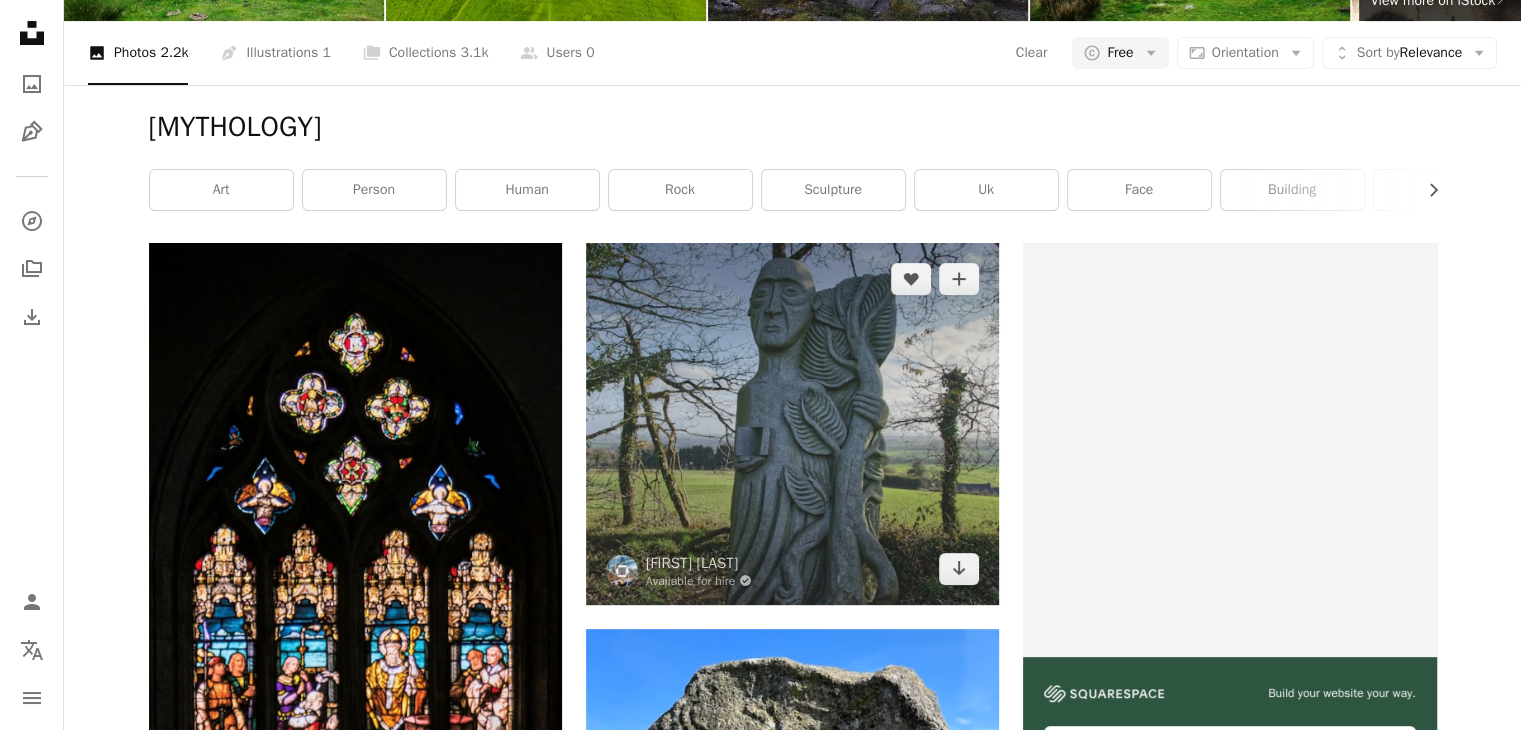 click at bounding box center (792, 423) 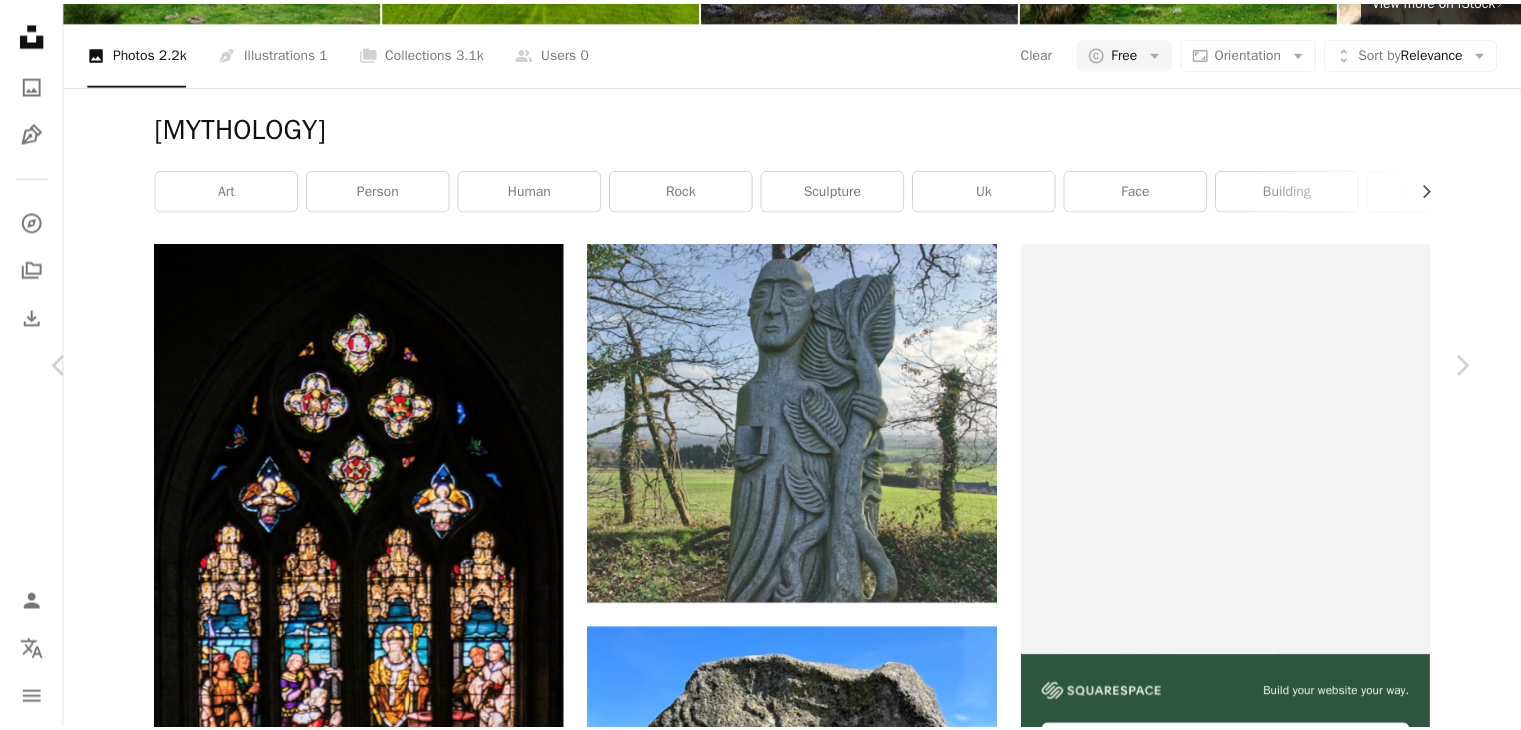 scroll, scrollTop: 638, scrollLeft: 0, axis: vertical 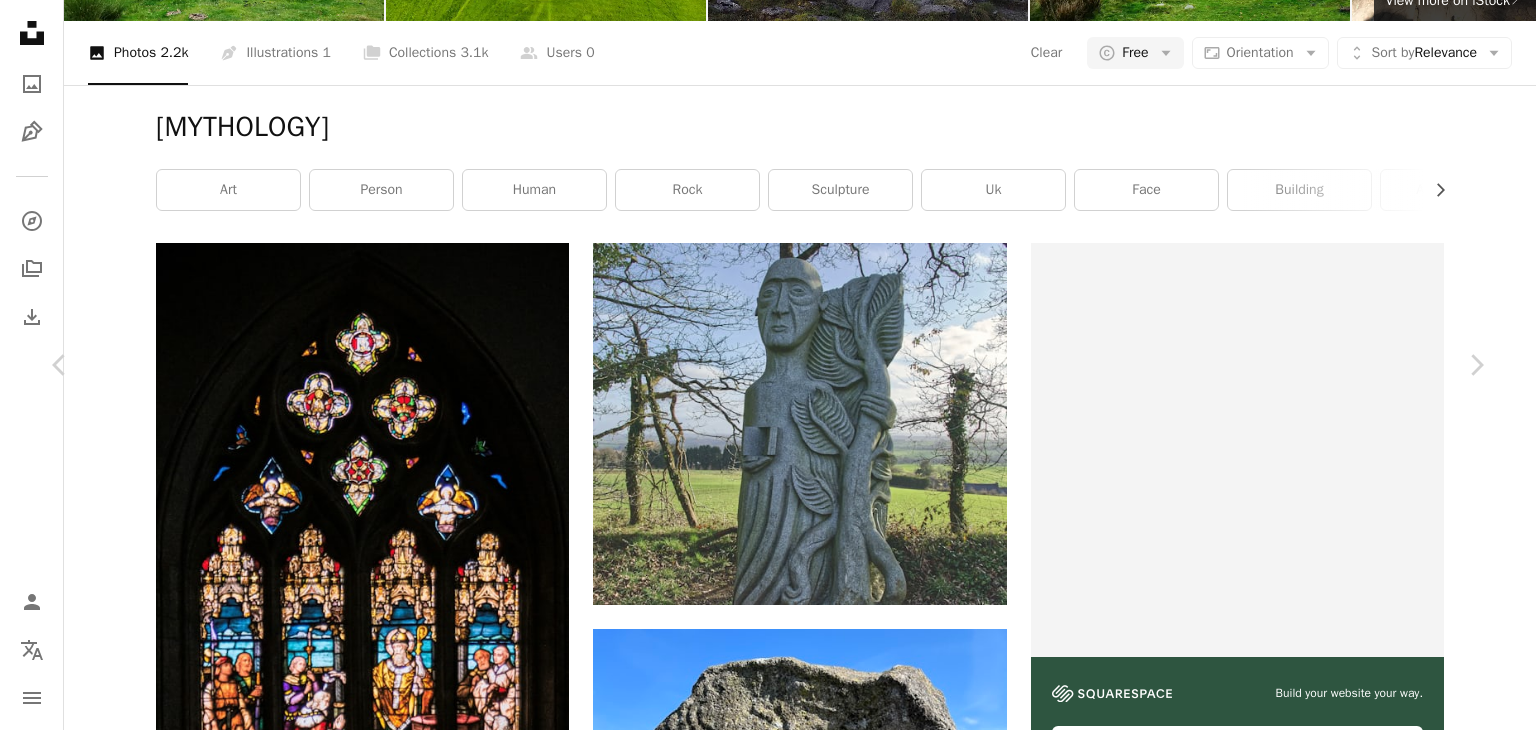 click on "A map marker [CITY], [REGION], [COUNTRY] [DATE] [CAMERA_INFO] [LICENSE_INFO] [KEYWORDS] [RELATED_IMAGES]" at bounding box center (768, 5341) 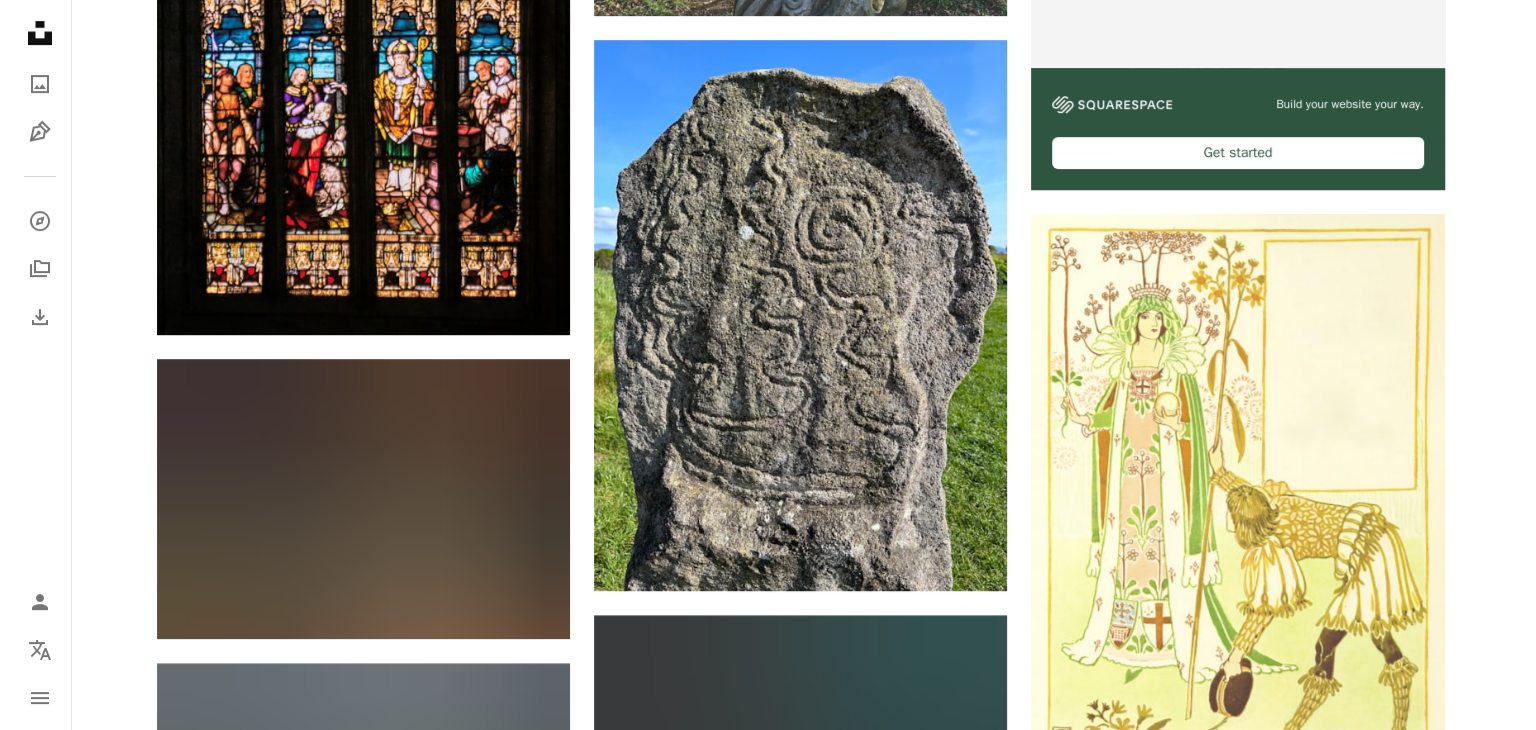 scroll, scrollTop: 831, scrollLeft: 0, axis: vertical 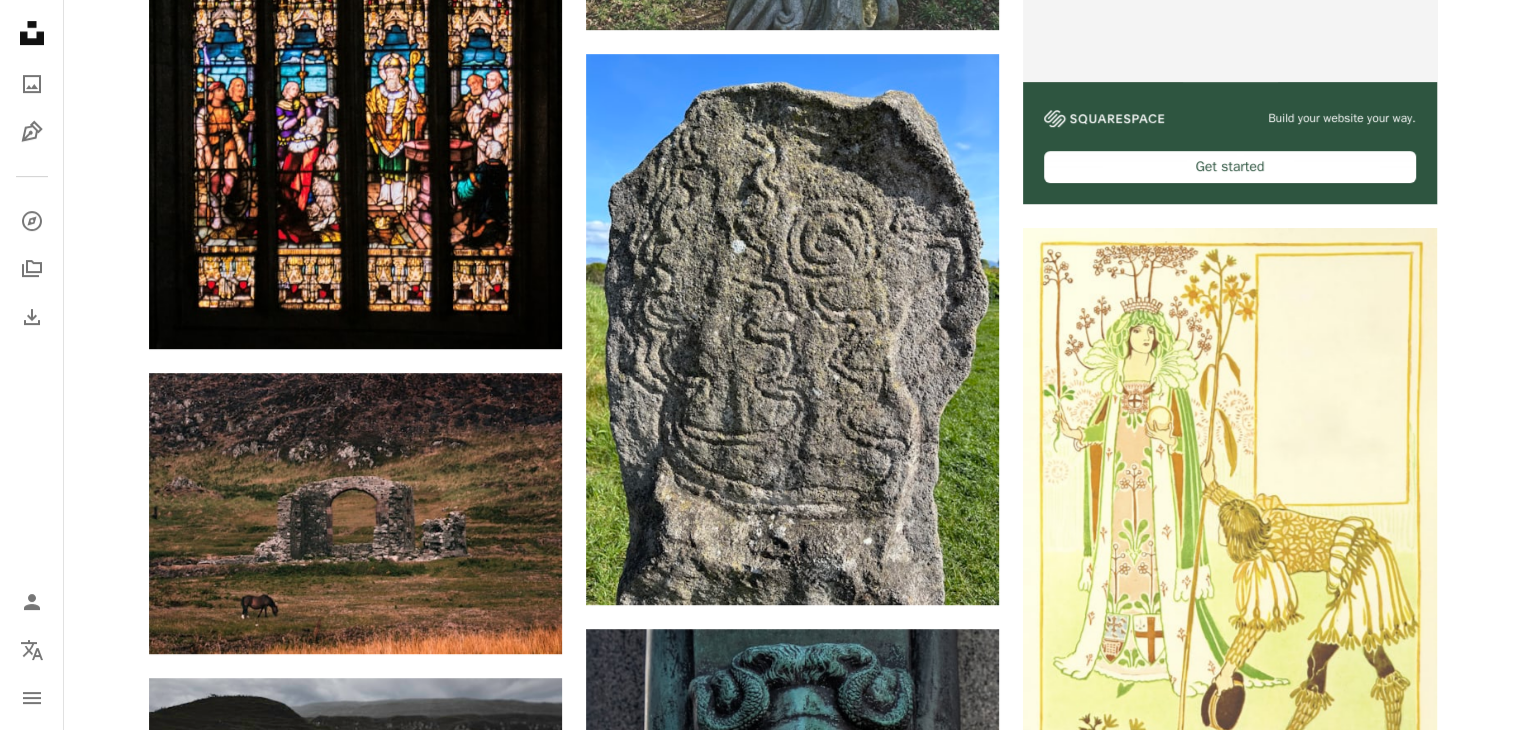 click at bounding box center (1229, 951) 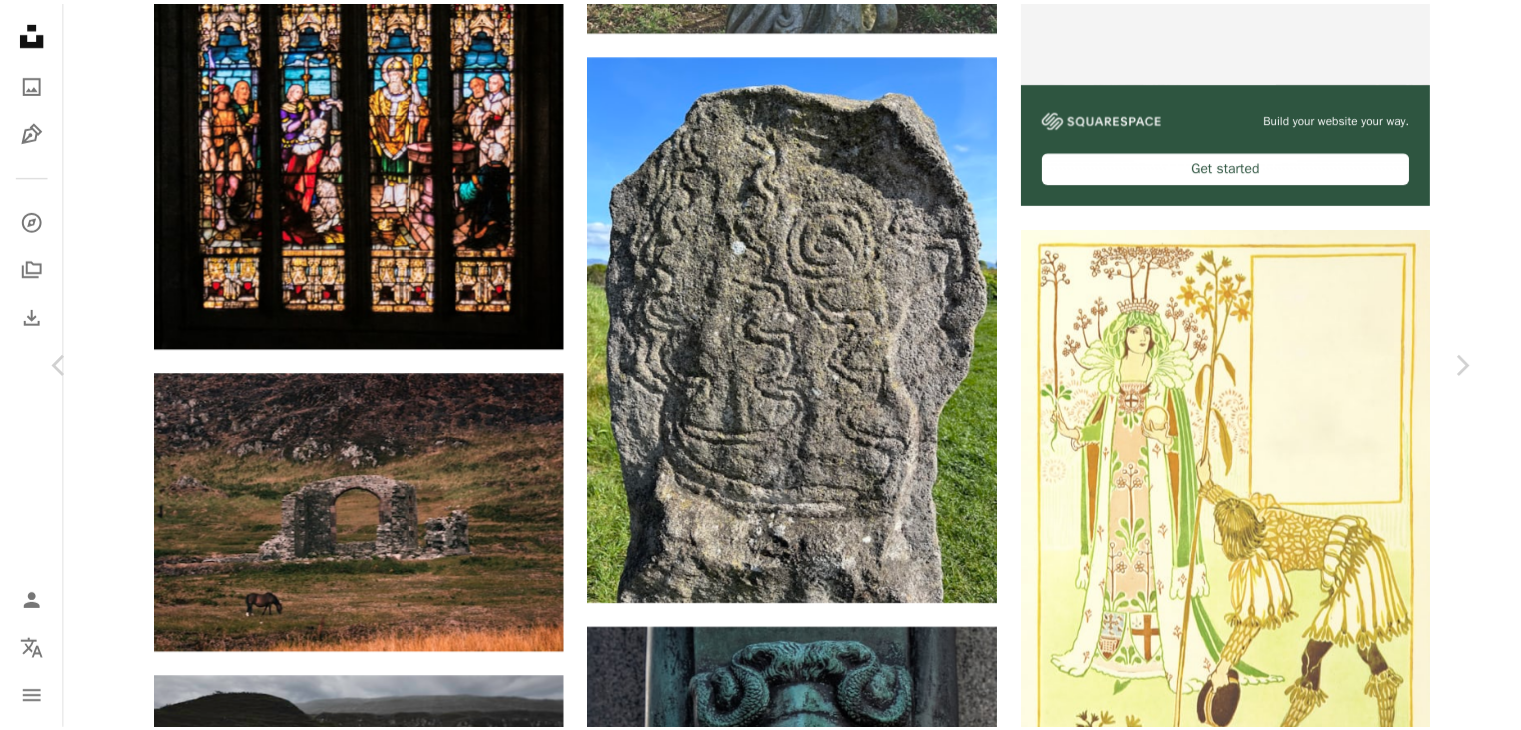 scroll, scrollTop: 324, scrollLeft: 0, axis: vertical 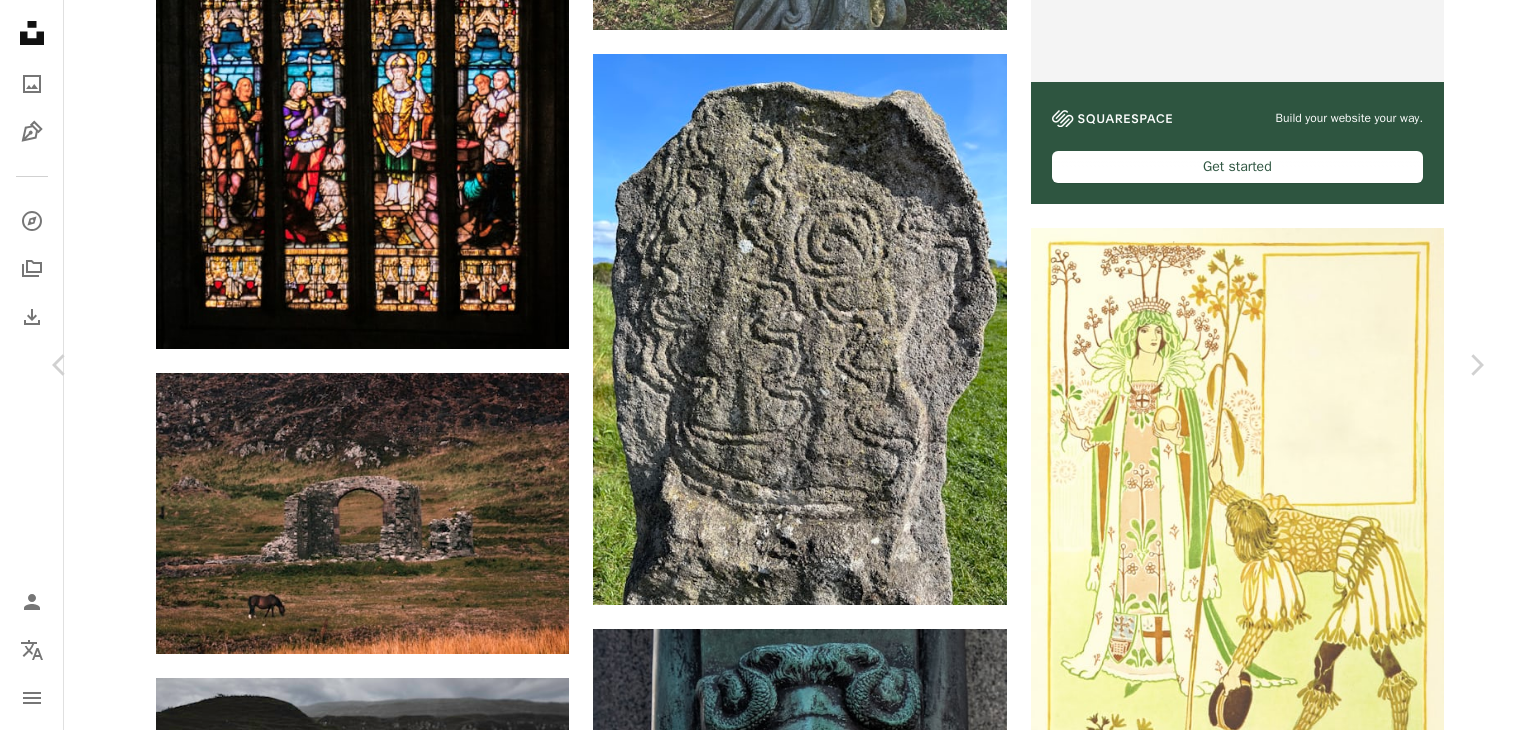 click 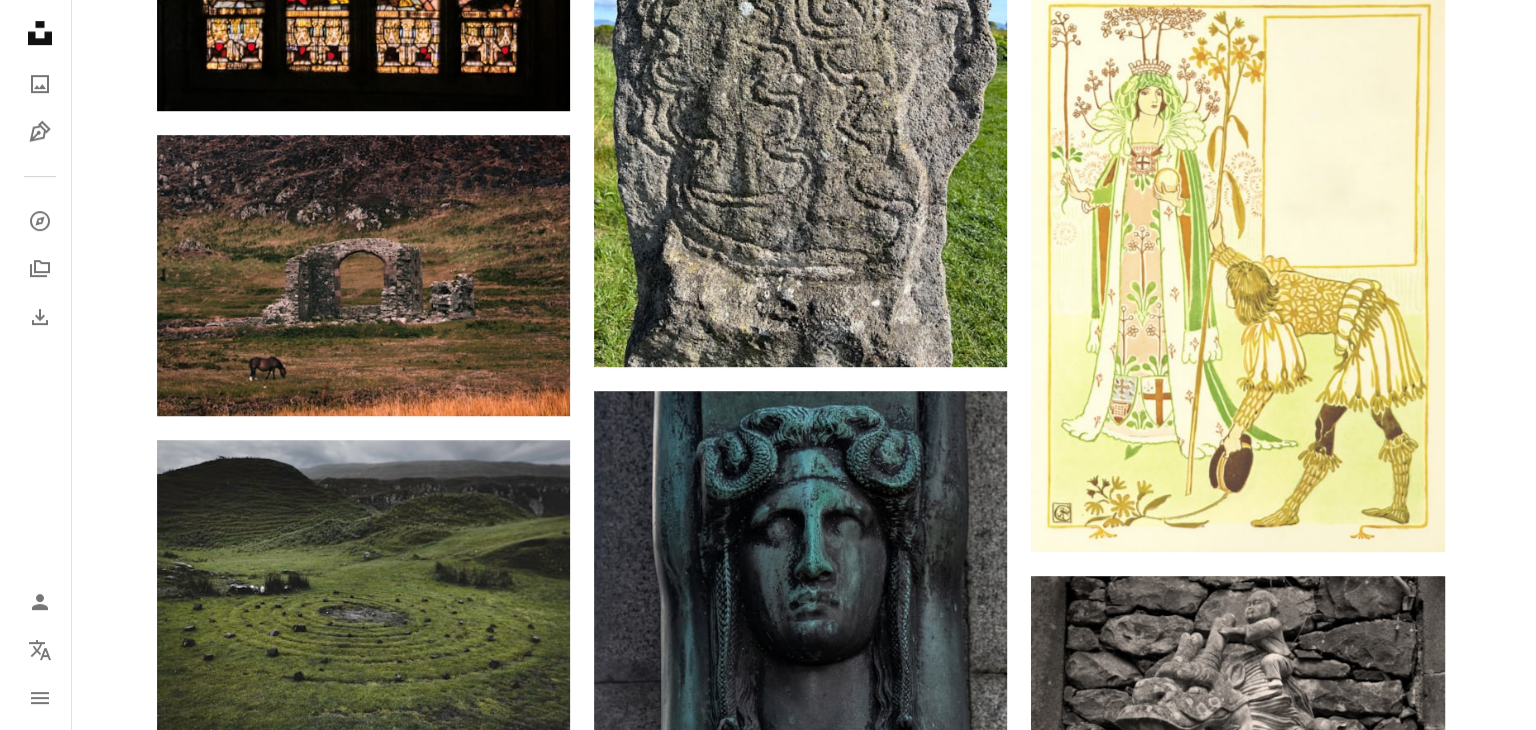 scroll, scrollTop: 1074, scrollLeft: 0, axis: vertical 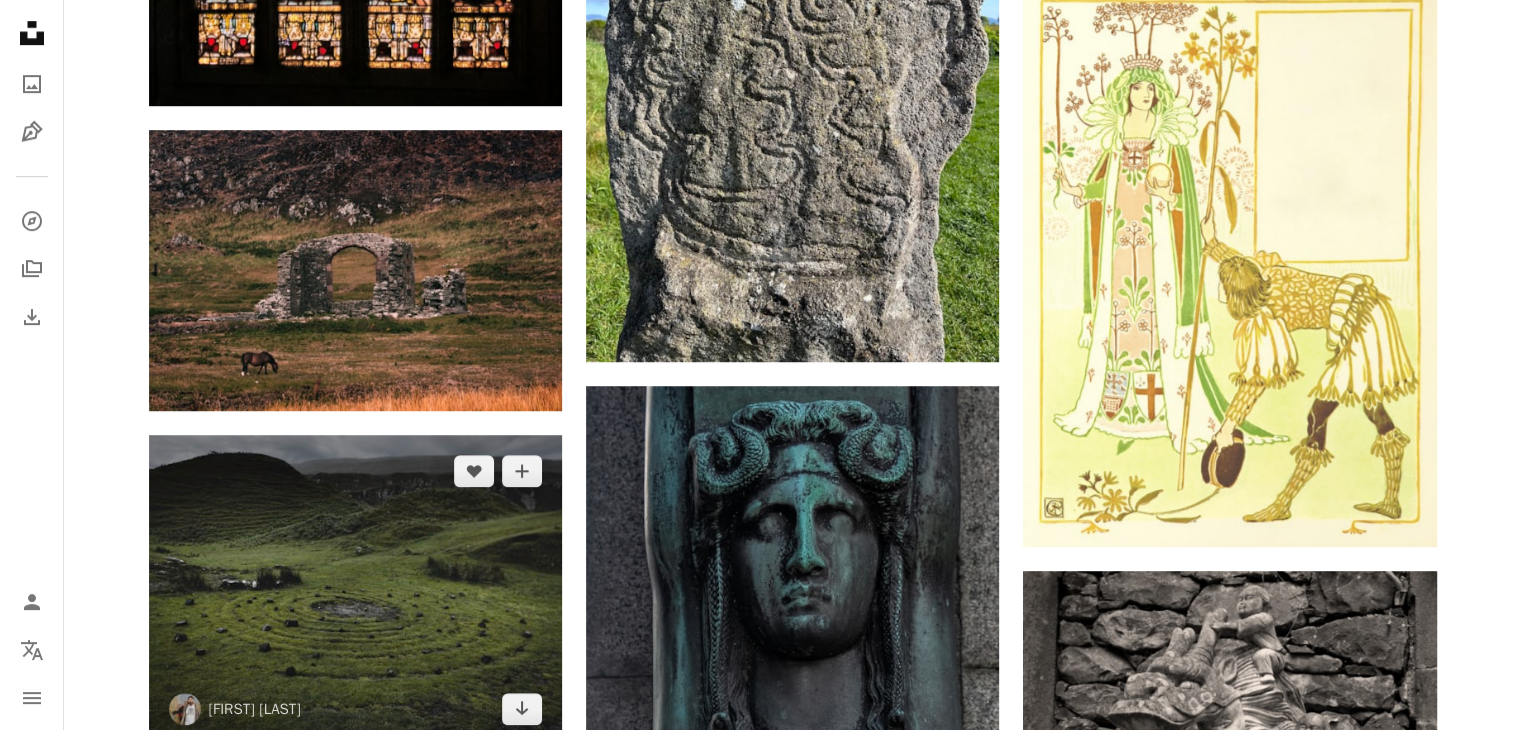click at bounding box center (355, 590) 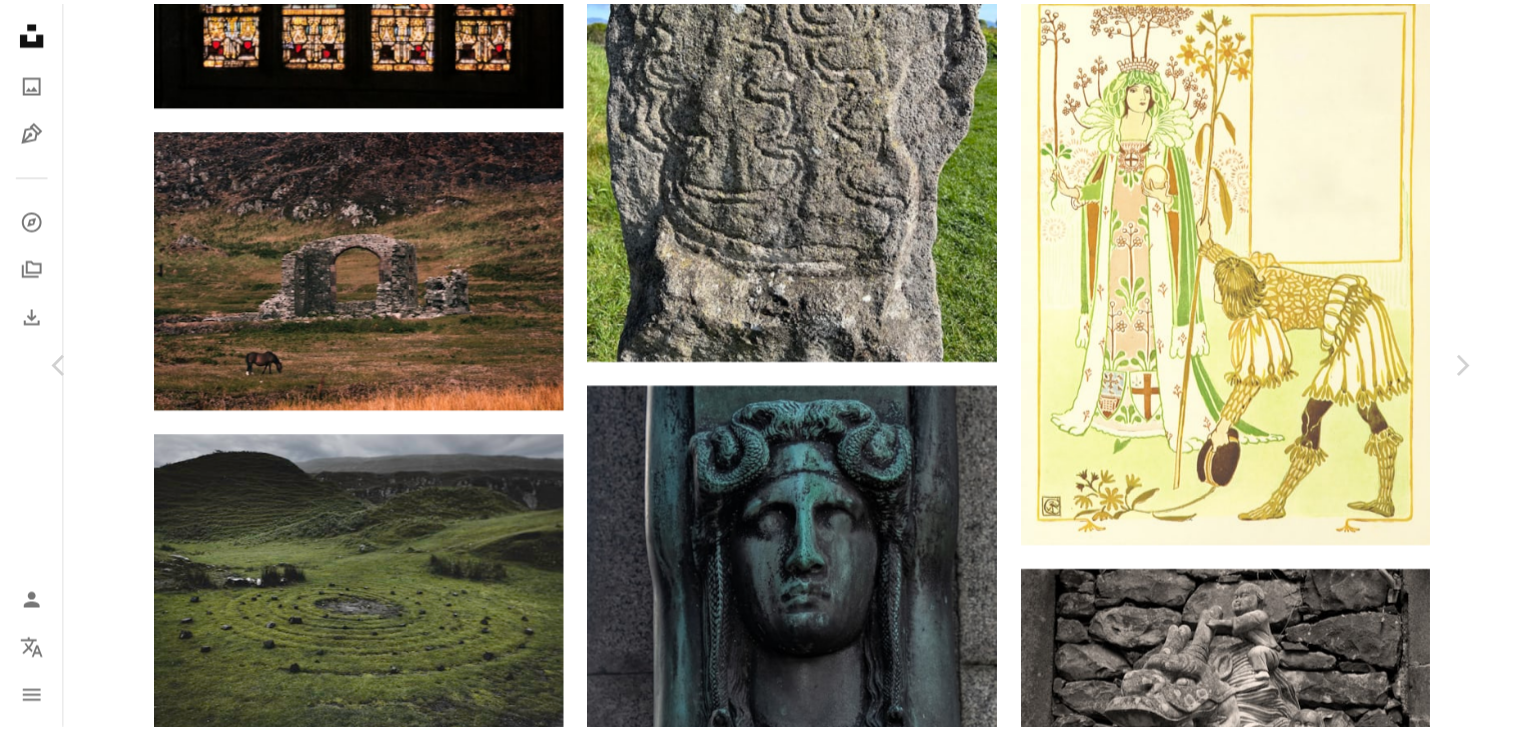 scroll, scrollTop: 276, scrollLeft: 0, axis: vertical 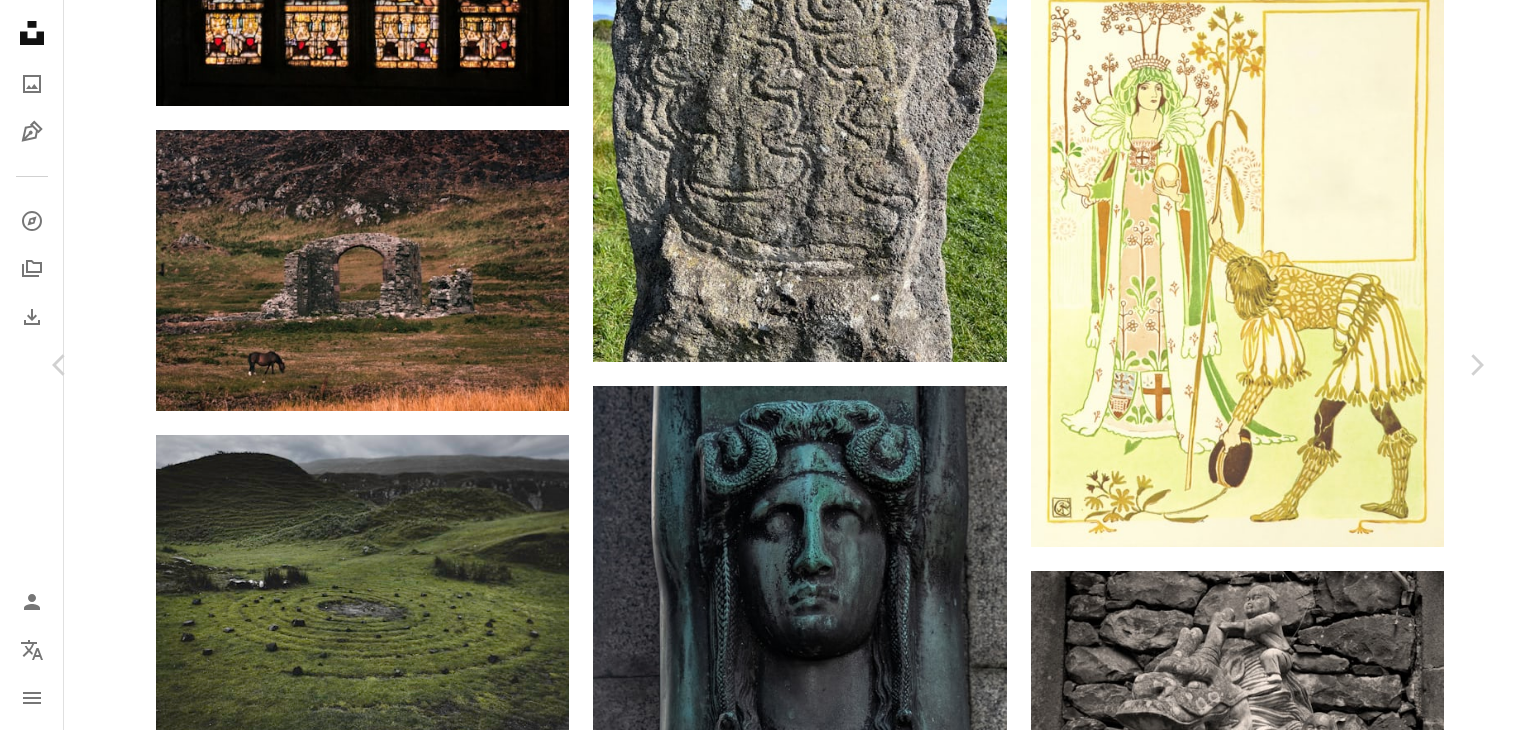click on "A map marker [CITY], [REGION], [COUNTRY] [DATE] [CAMERA_INFO] [LICENSE_INFO] [KEYWORDS] [RELATED_IMAGES]" at bounding box center [768, 4523] 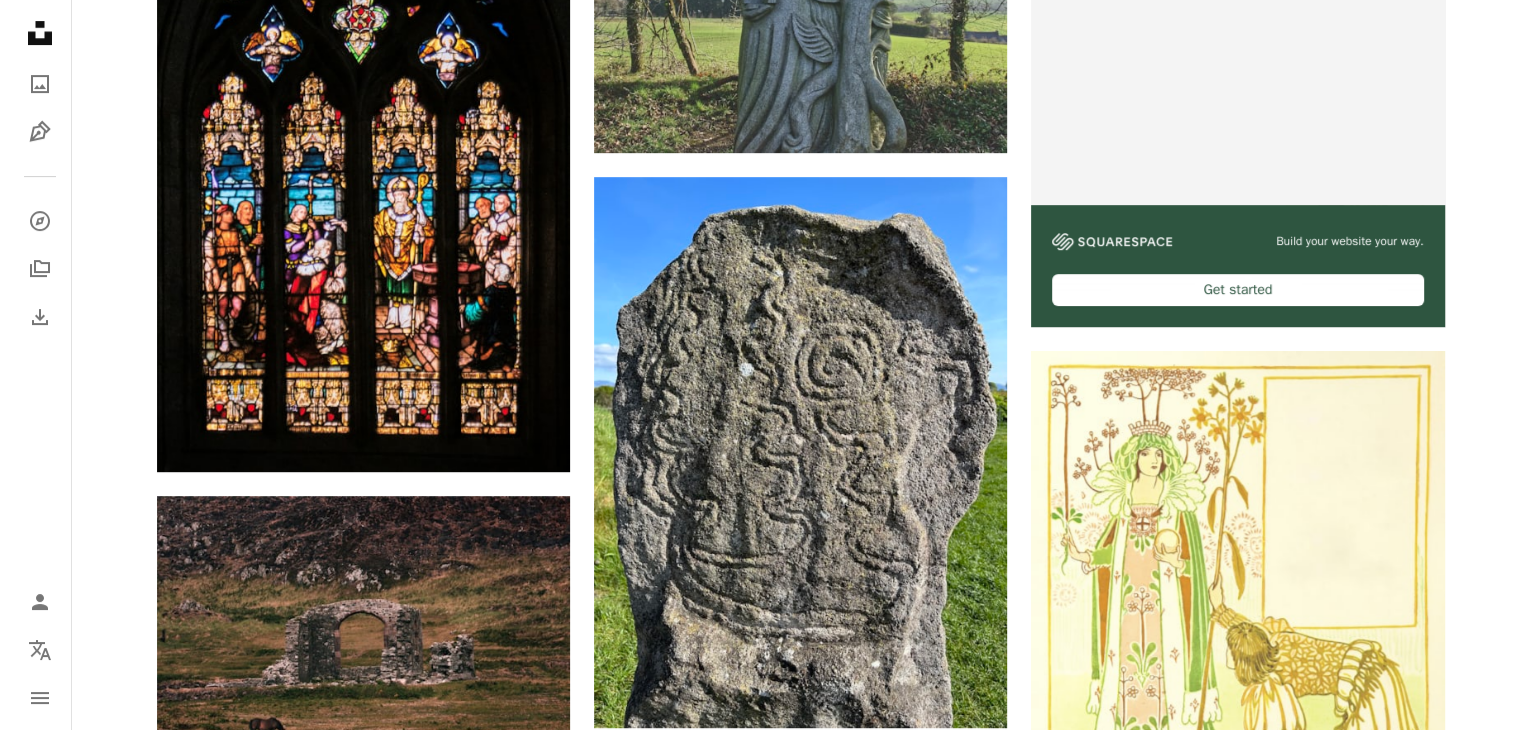 scroll, scrollTop: 689, scrollLeft: 0, axis: vertical 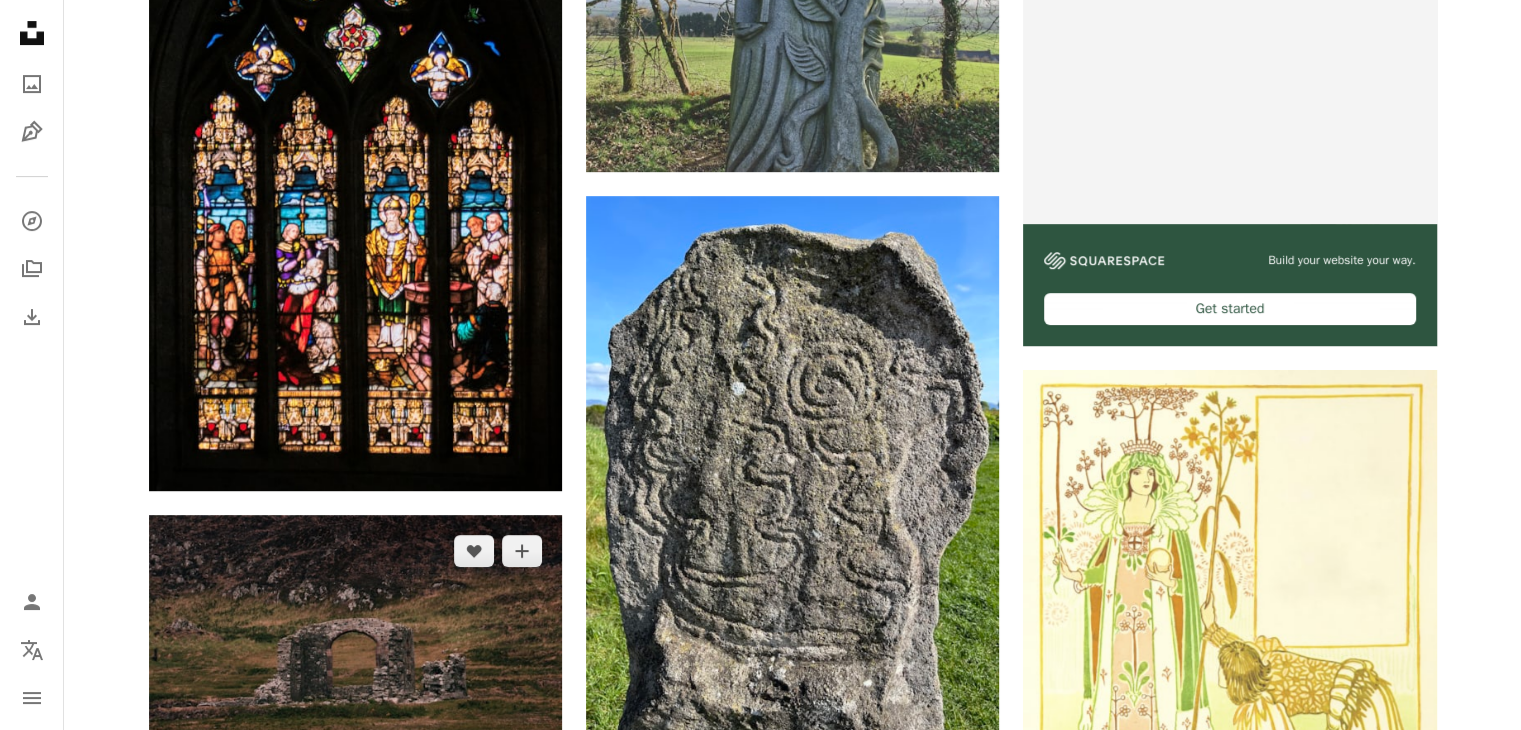 click at bounding box center (355, 655) 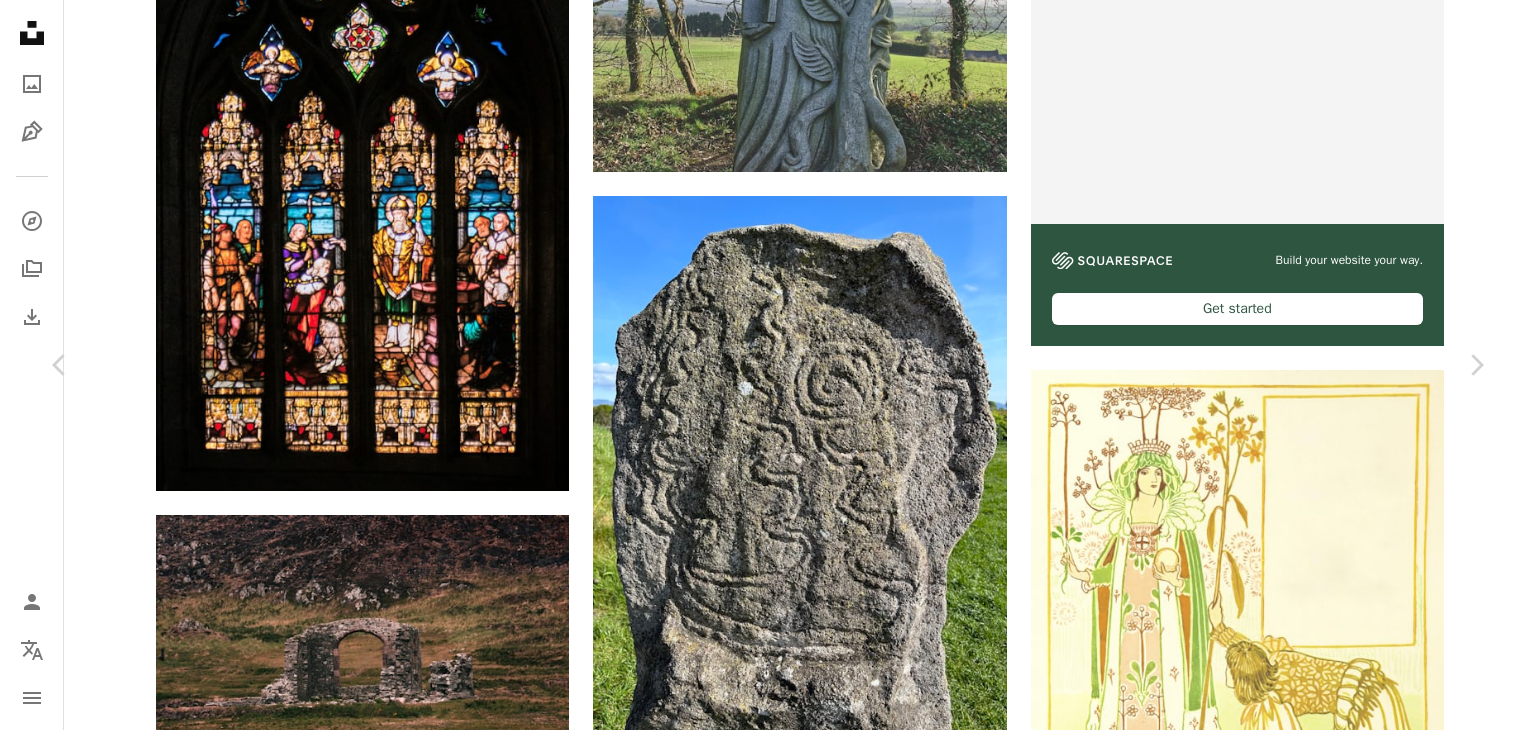 drag, startPoint x: 1520, startPoint y: 106, endPoint x: 1526, endPoint y: 161, distance: 55.326305 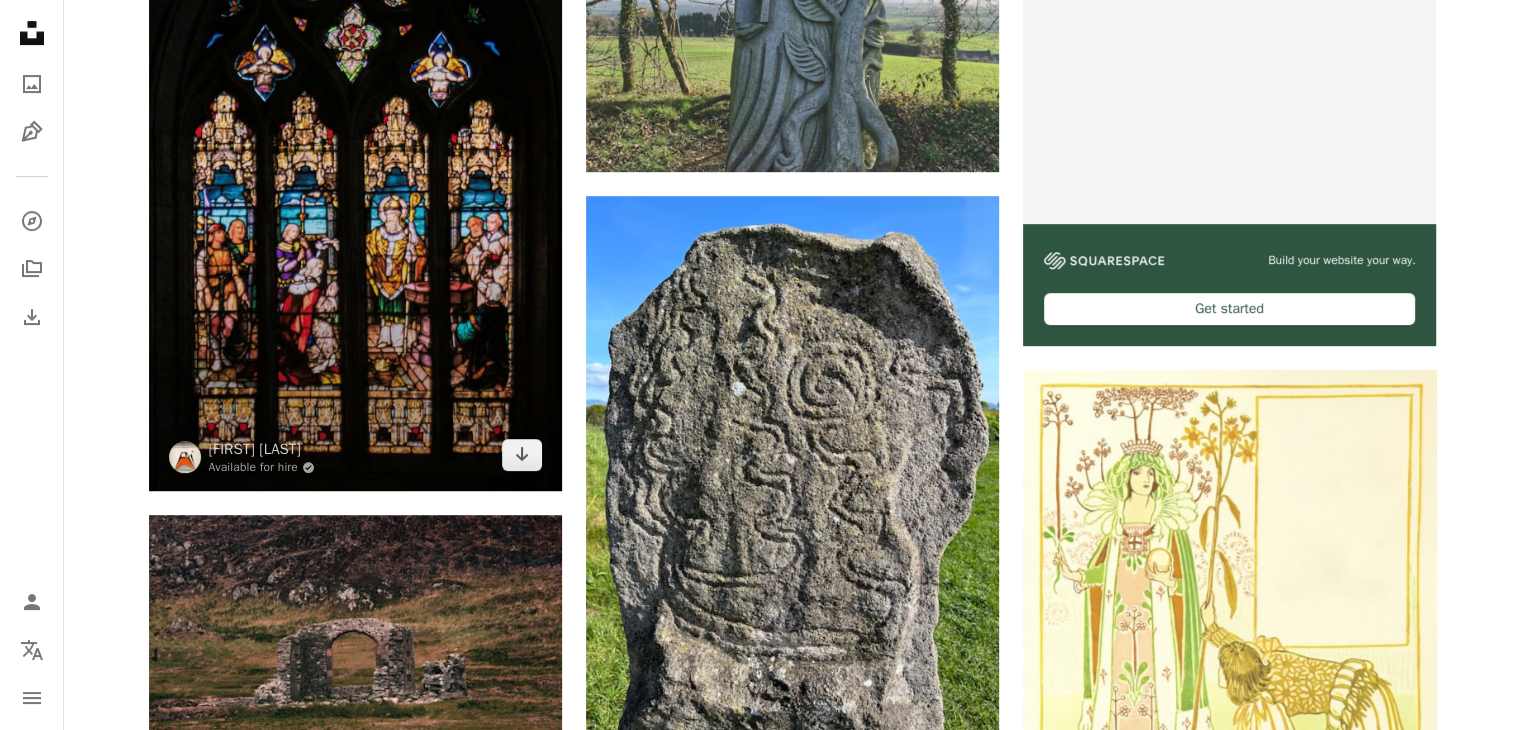 click at bounding box center [355, 150] 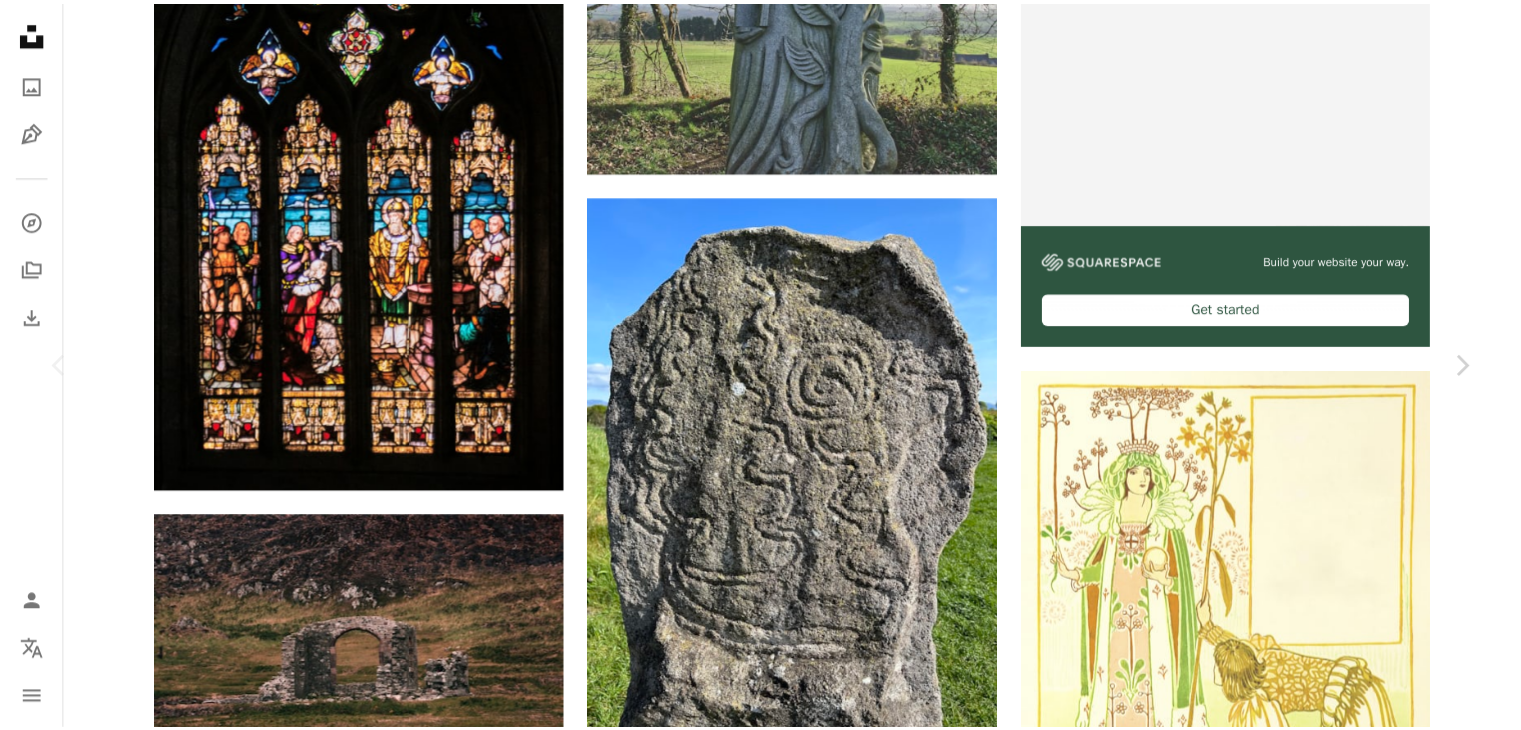 scroll, scrollTop: 0, scrollLeft: 0, axis: both 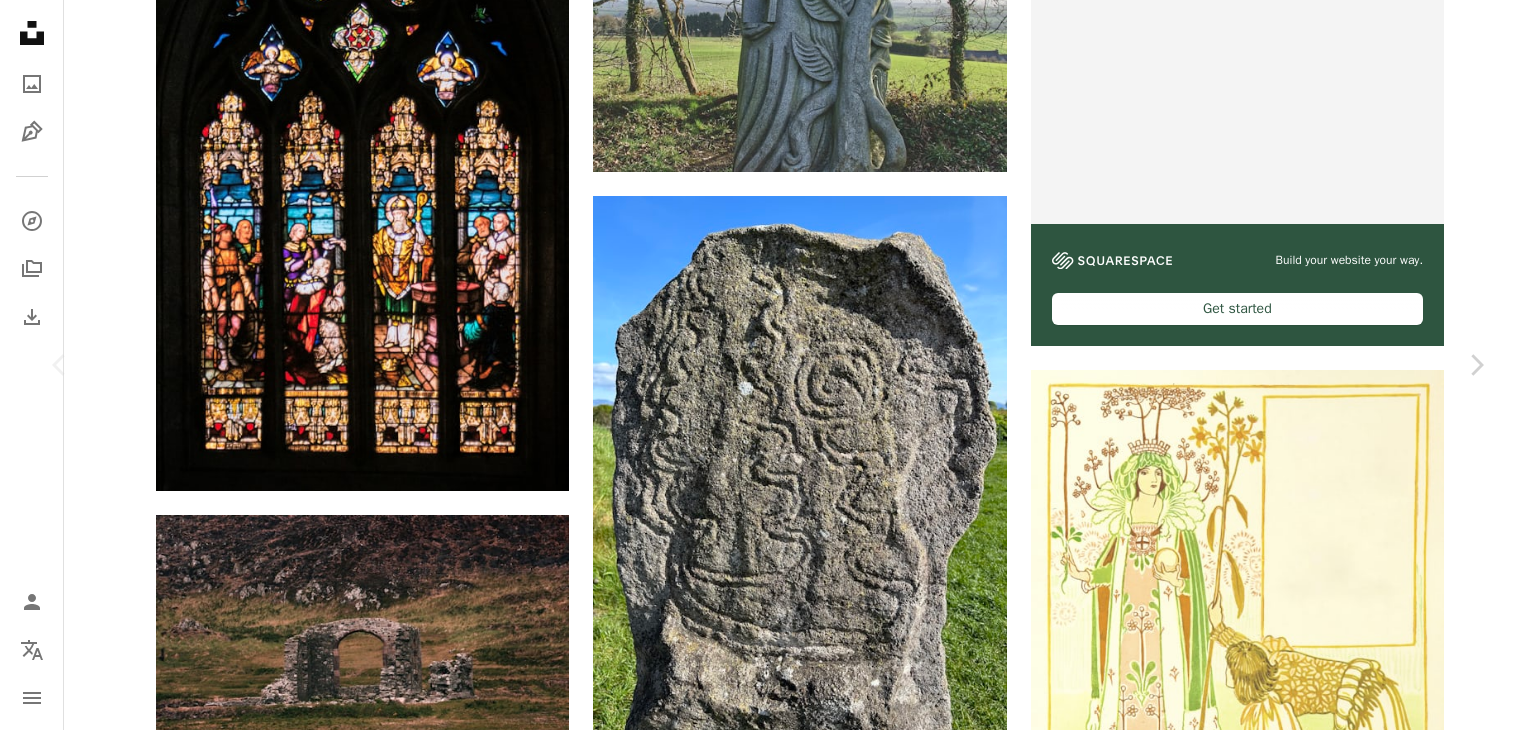 click on "The stained glass window depicts the legend of King [NAME] of [CITY] being baptised by [SAINT]. The conversion of [NATIONALITY] rulers by [SAINT] helped cement Christianity on the island. Read more A map marker [CITY], [REGION], [COUNTRY] [DATE] [CAMERA_INFO] [LICENSE_INFO] [KEYWORDS] [RELATED_IMAGES]" at bounding box center [768, 4908] 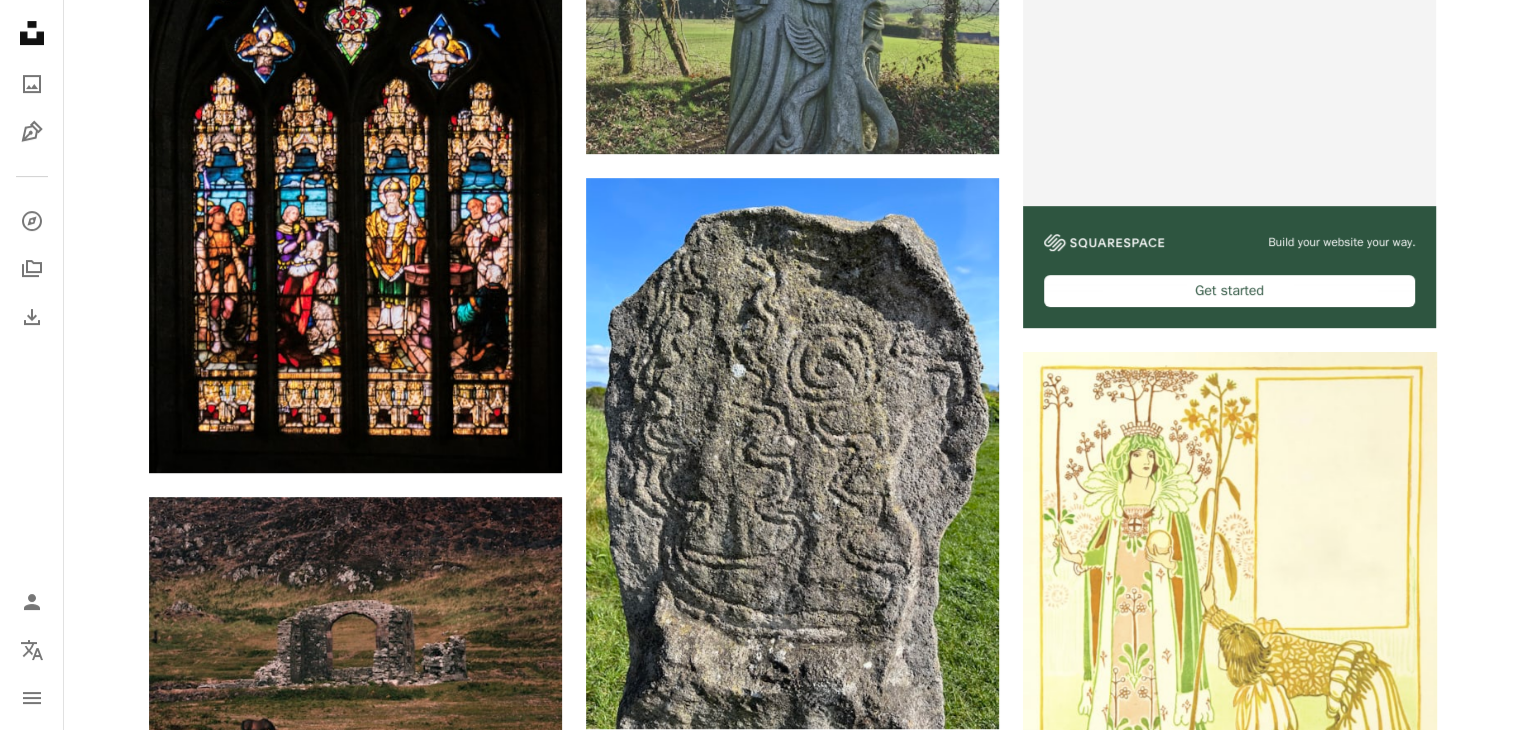 scroll, scrollTop: 0, scrollLeft: 0, axis: both 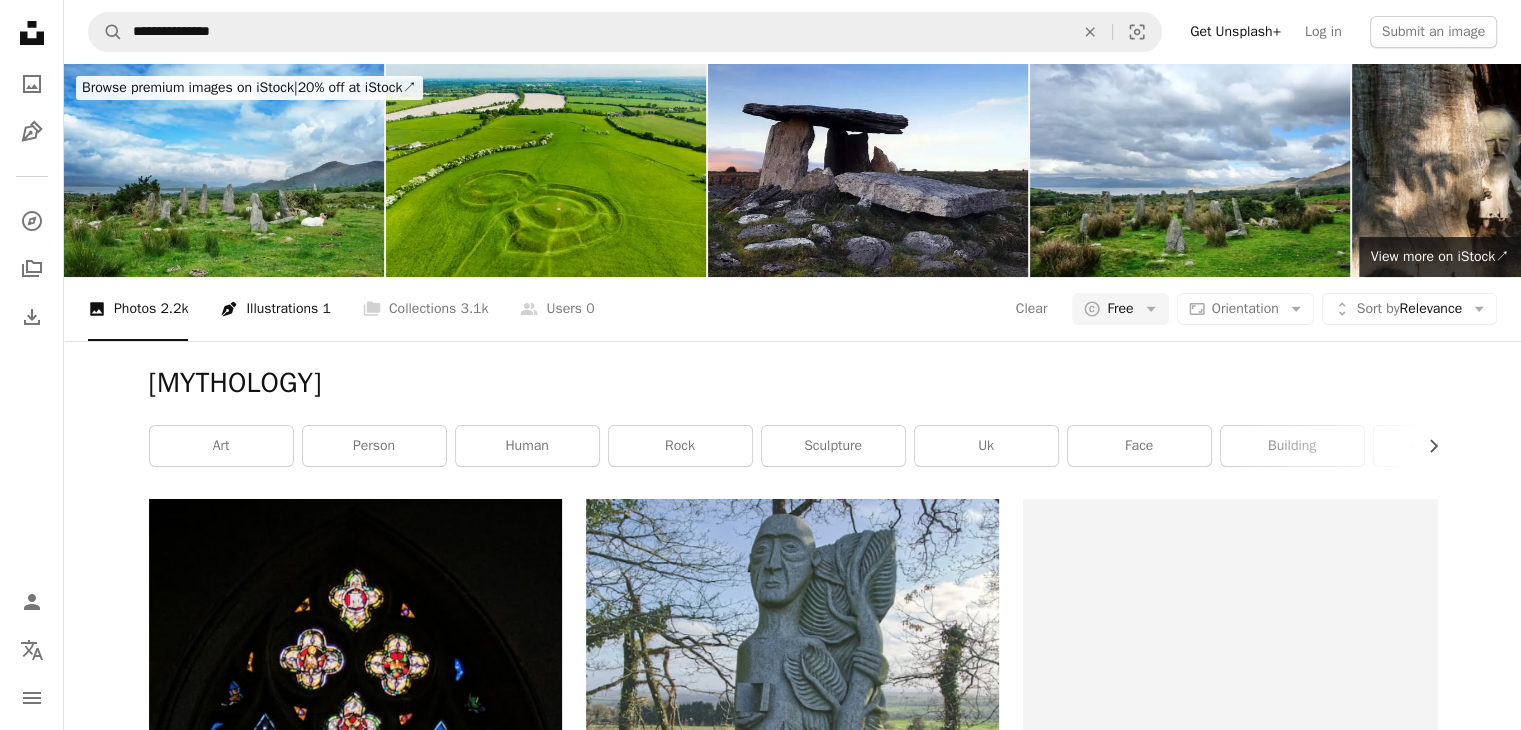 click on "Pen Tool Illustrations   1" at bounding box center [275, 309] 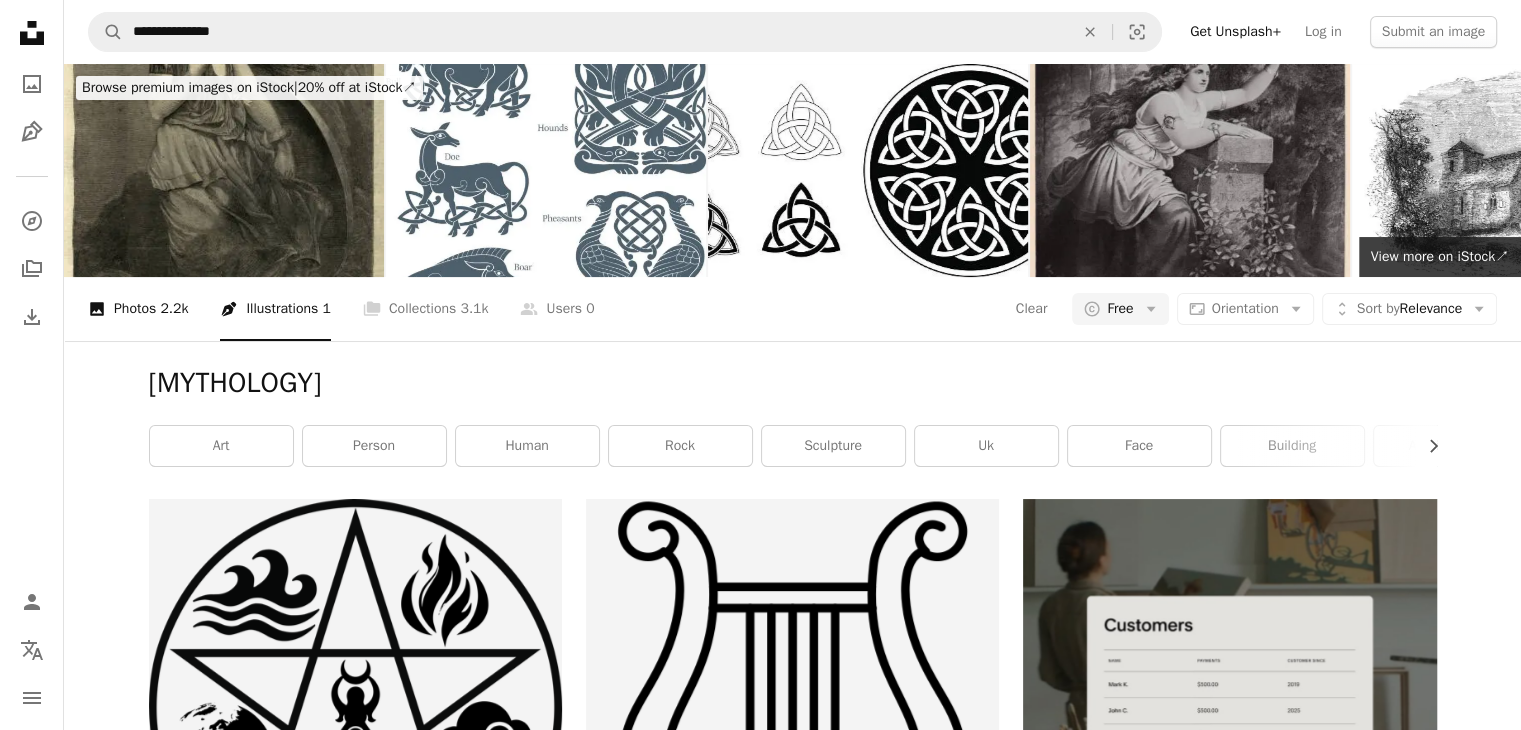 click on "A photo Photos   2.2k" at bounding box center [138, 309] 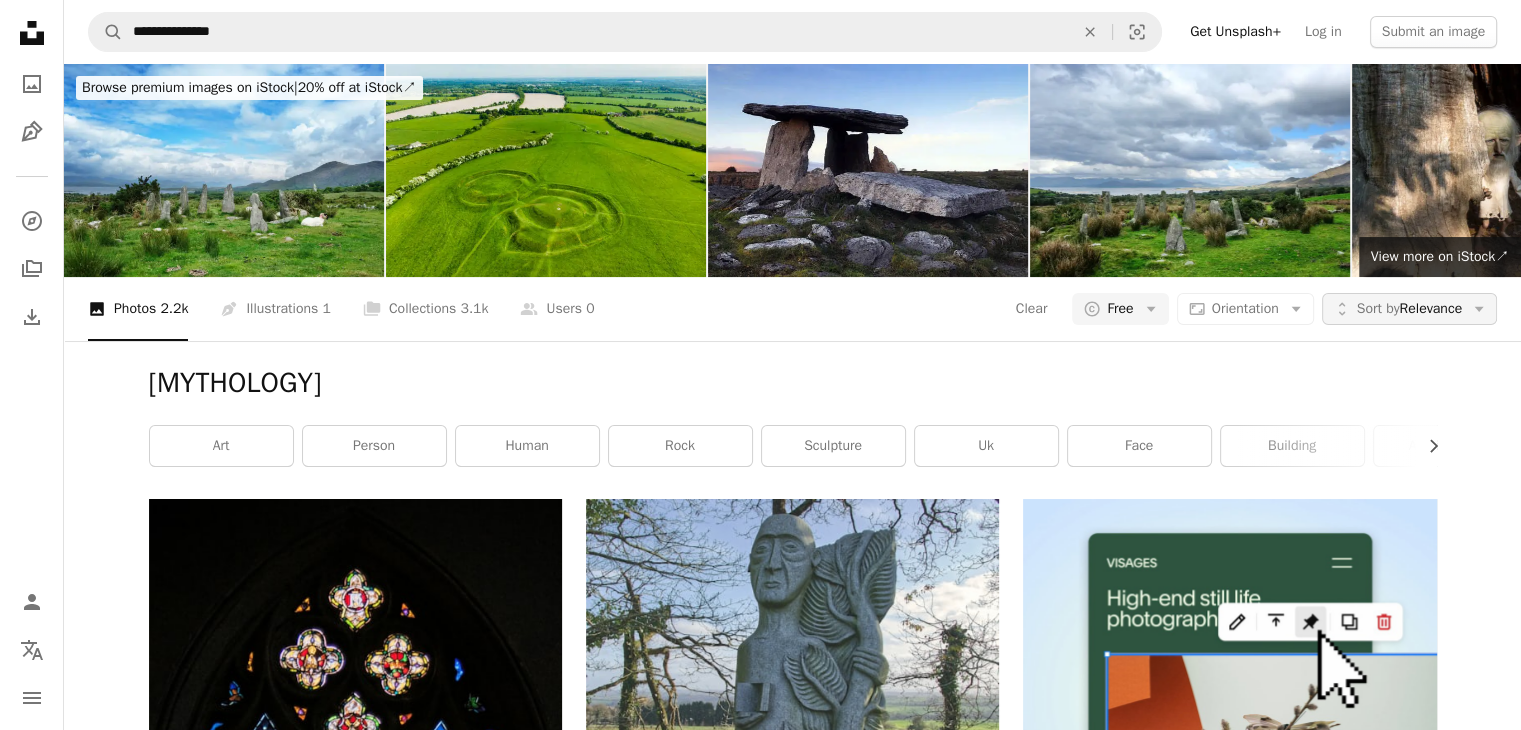 click on "Unfold Sort by  Relevance Arrow down" at bounding box center [1409, 309] 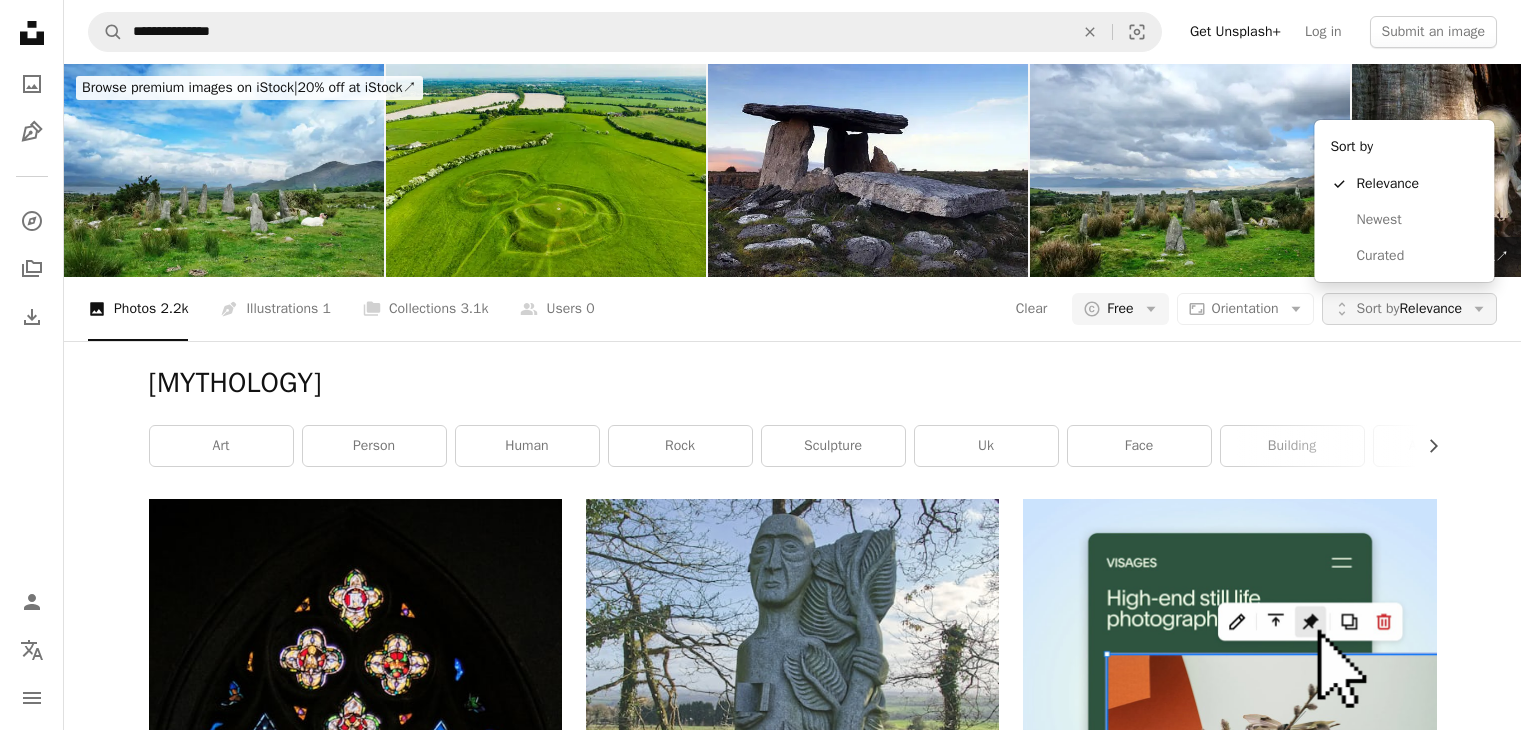 click on "Unfold Sort by  Relevance Arrow down" at bounding box center [1409, 309] 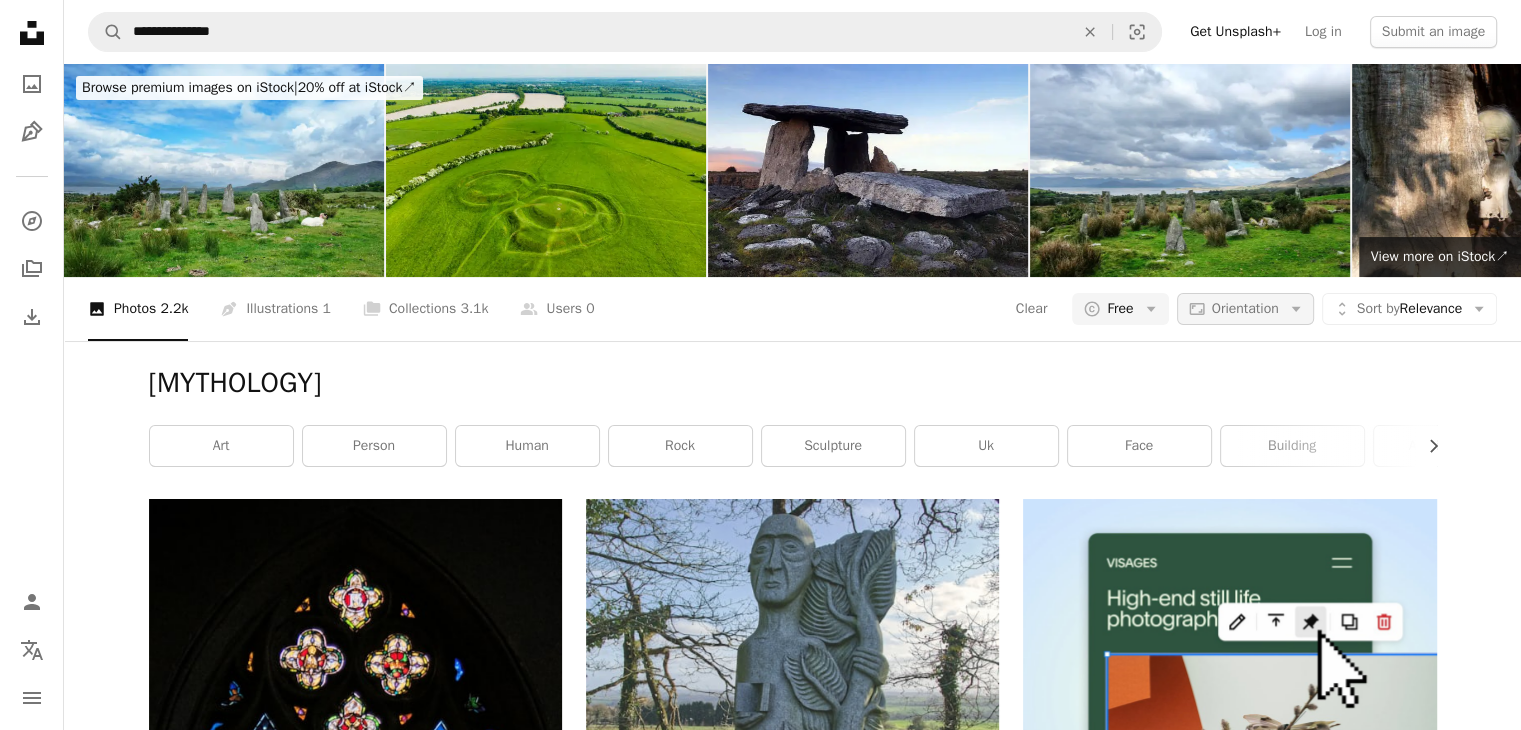click on "Aspect ratio Orientation Arrow down" at bounding box center (1245, 309) 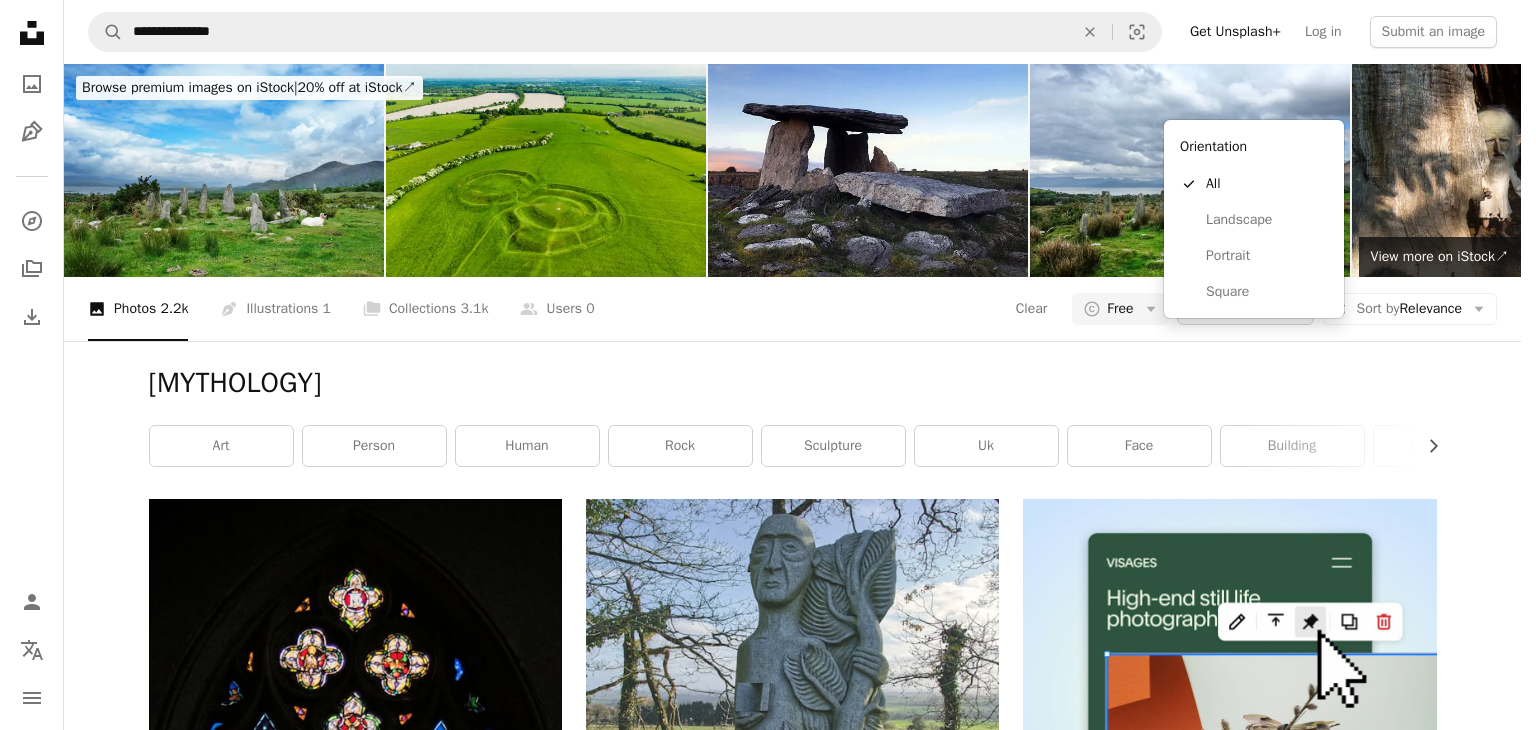 click on "Aspect ratio Orientation Arrow down" at bounding box center [1245, 309] 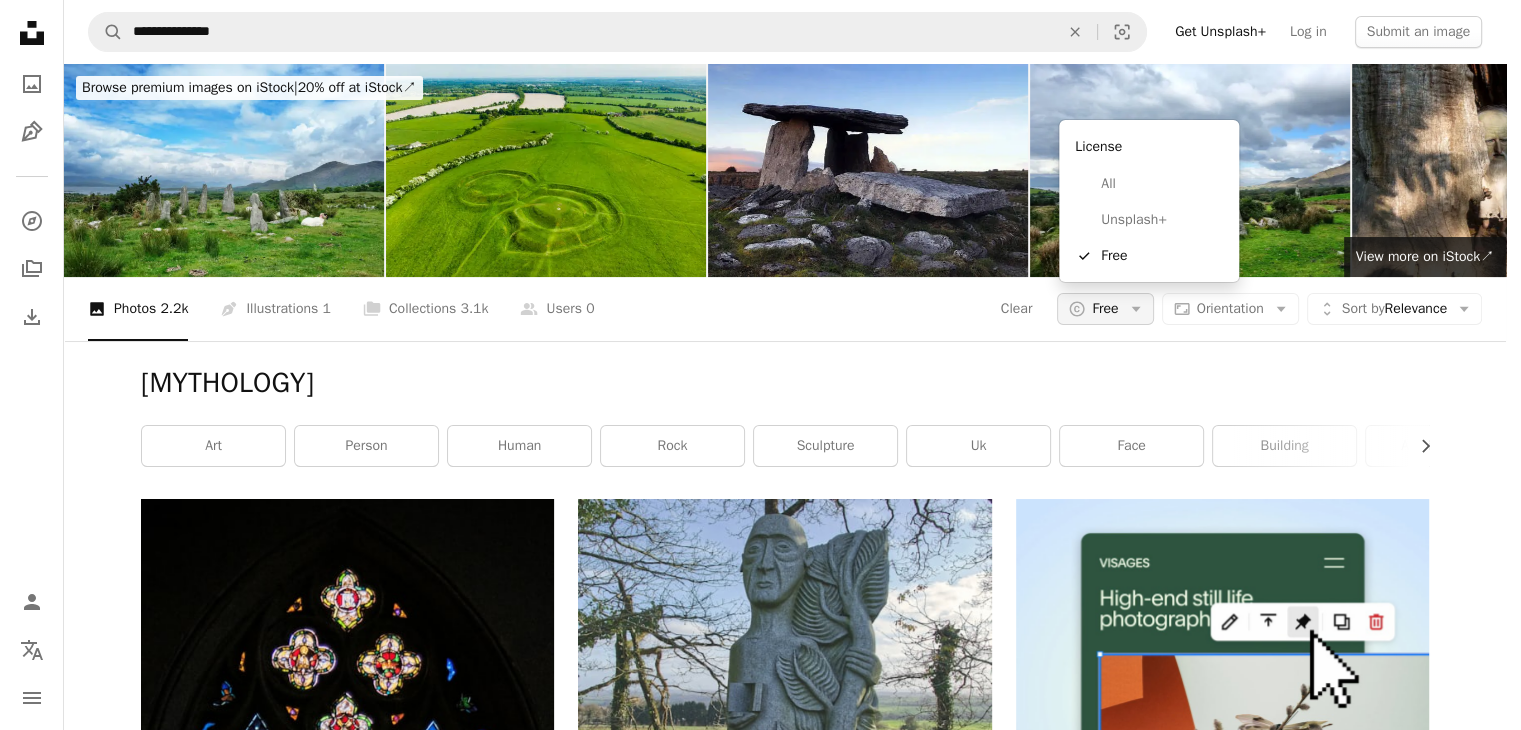 click on "A copyright icon © Free Arrow down" at bounding box center [1105, 309] 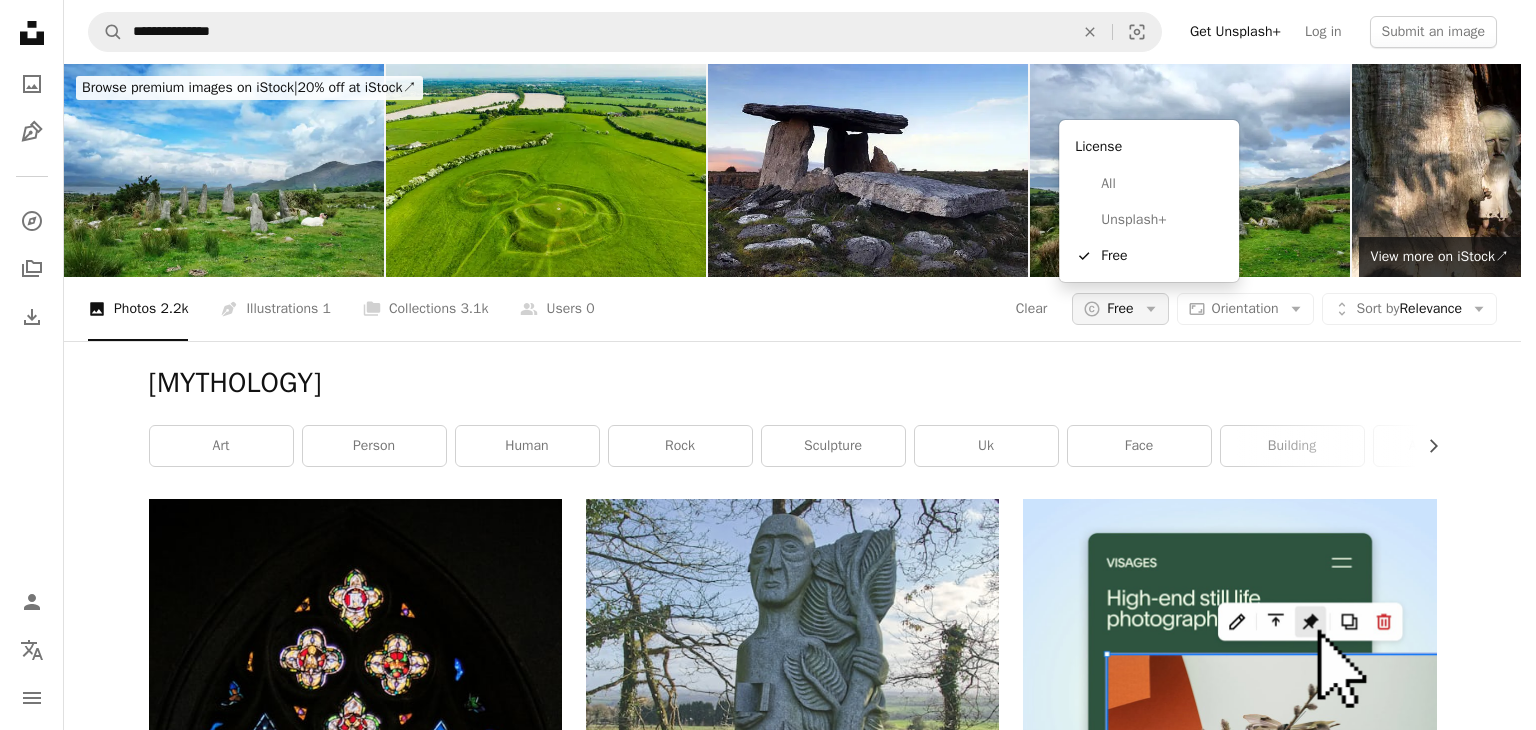 click on "A copyright icon © Free Arrow down" at bounding box center [1120, 309] 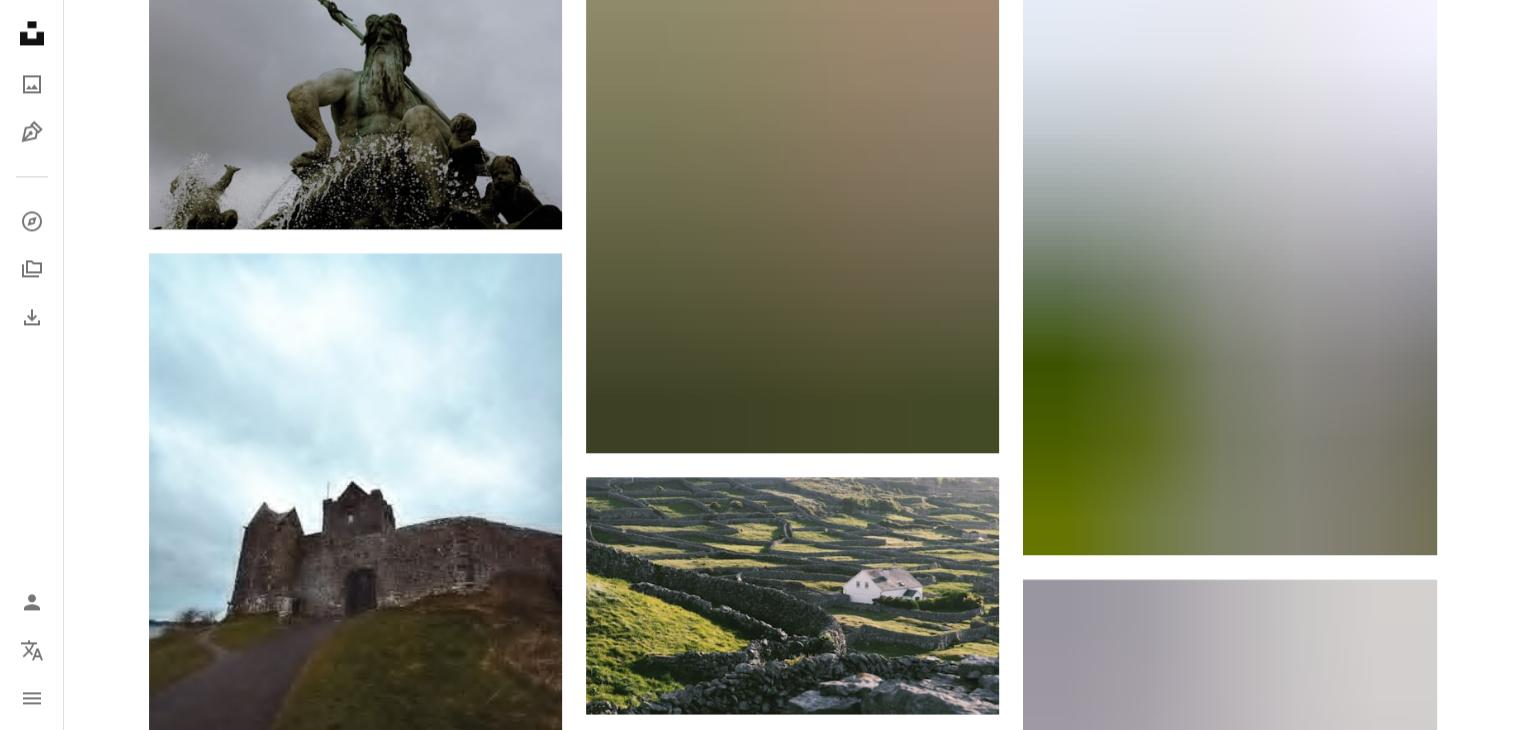 scroll, scrollTop: 3135, scrollLeft: 0, axis: vertical 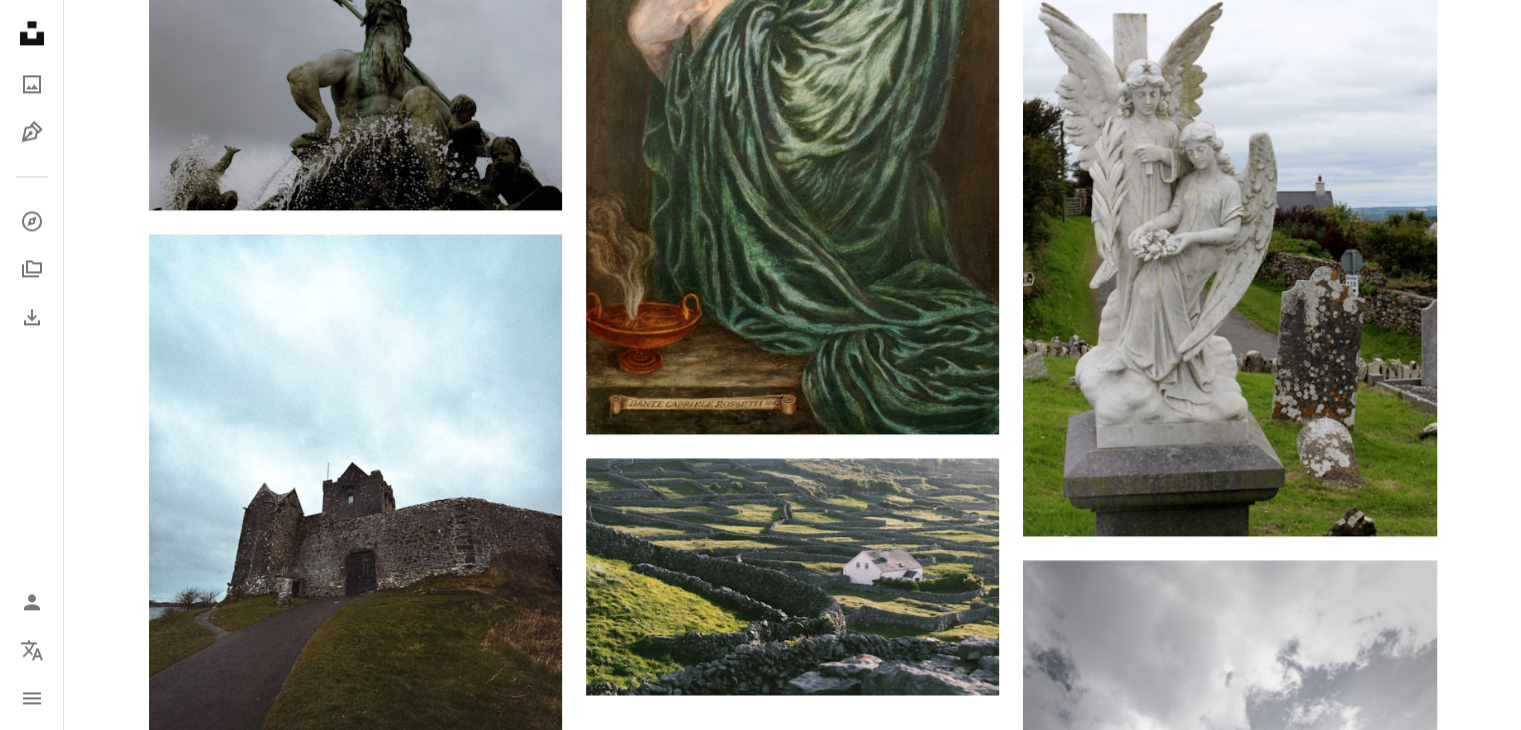 click on "Load more" at bounding box center [793, 1260] 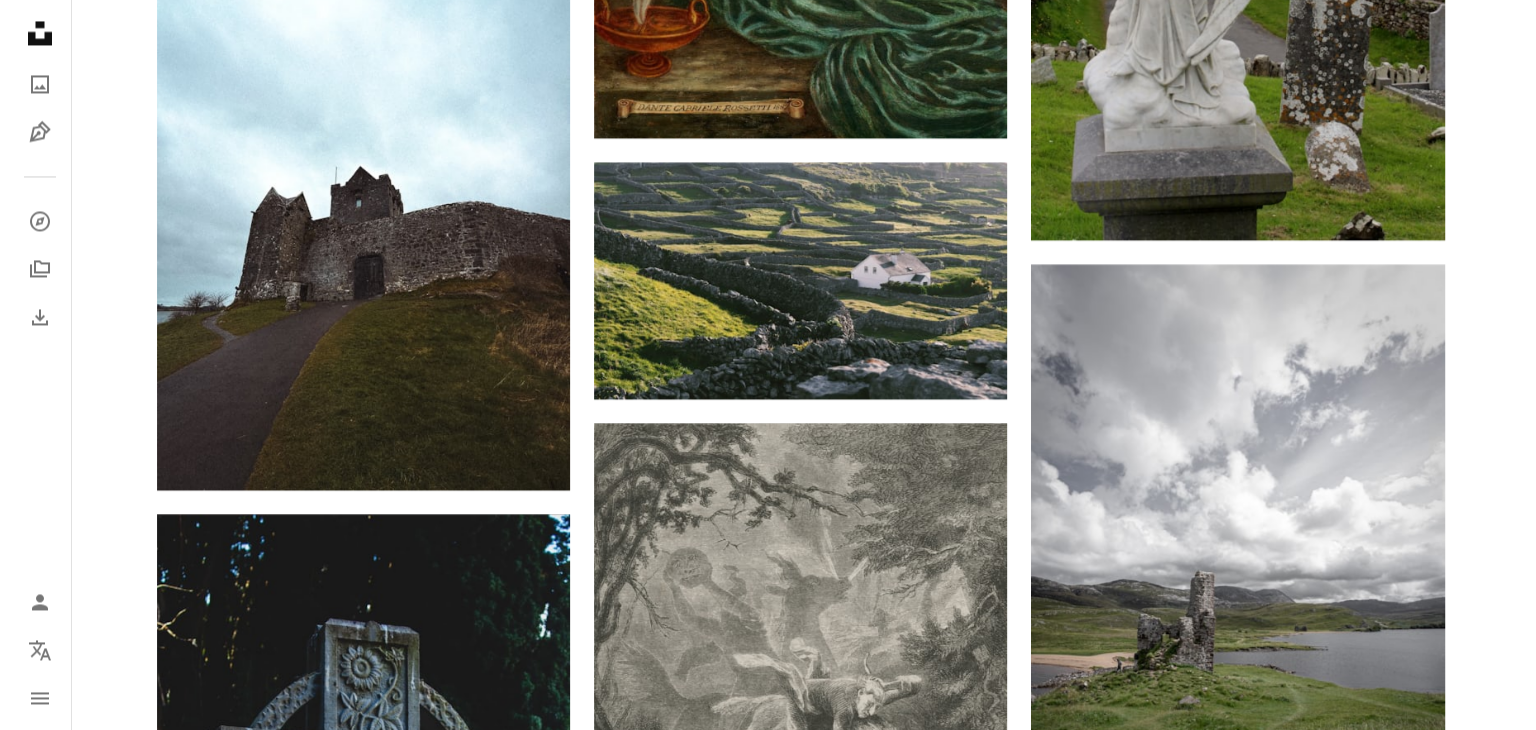 scroll, scrollTop: 3439, scrollLeft: 0, axis: vertical 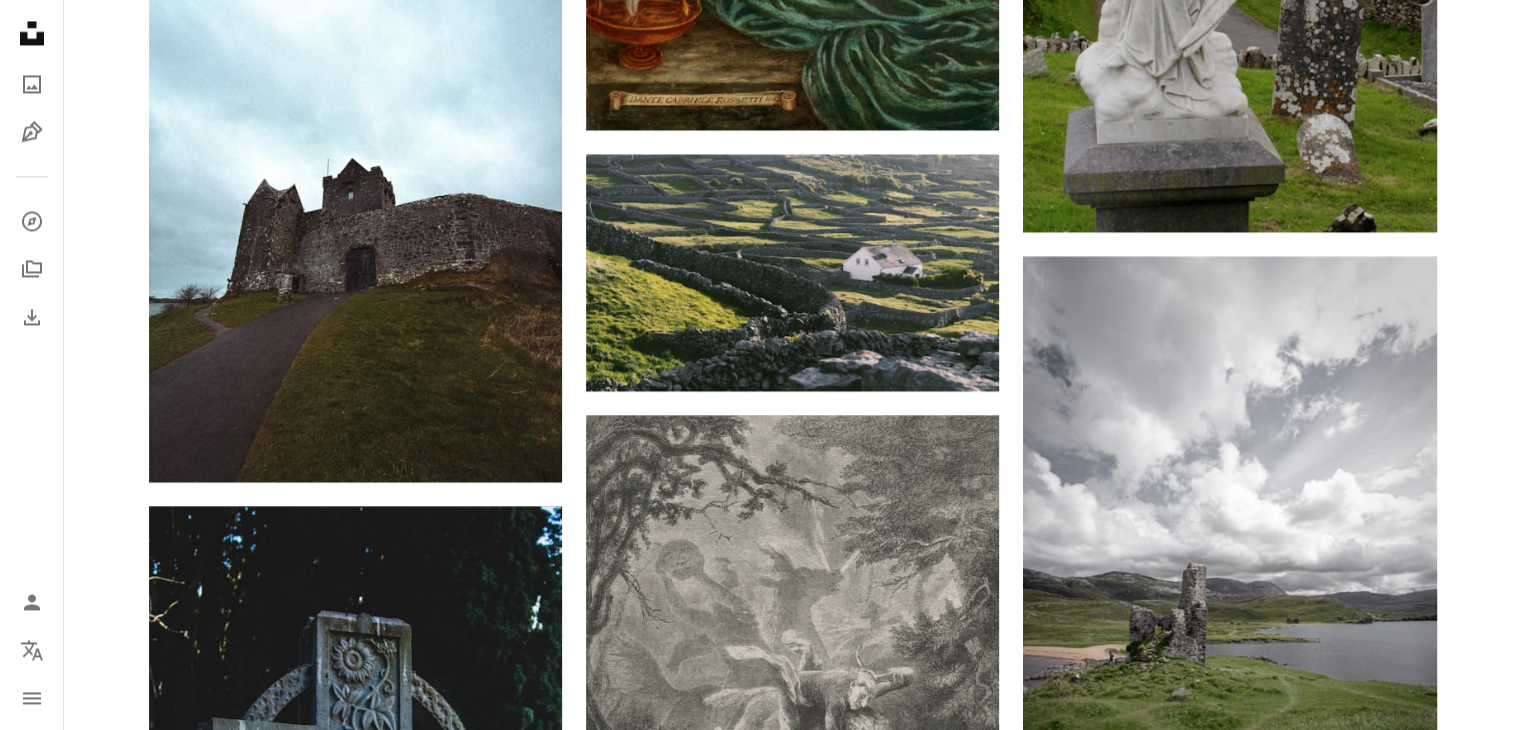 click at bounding box center [1229, 1038] 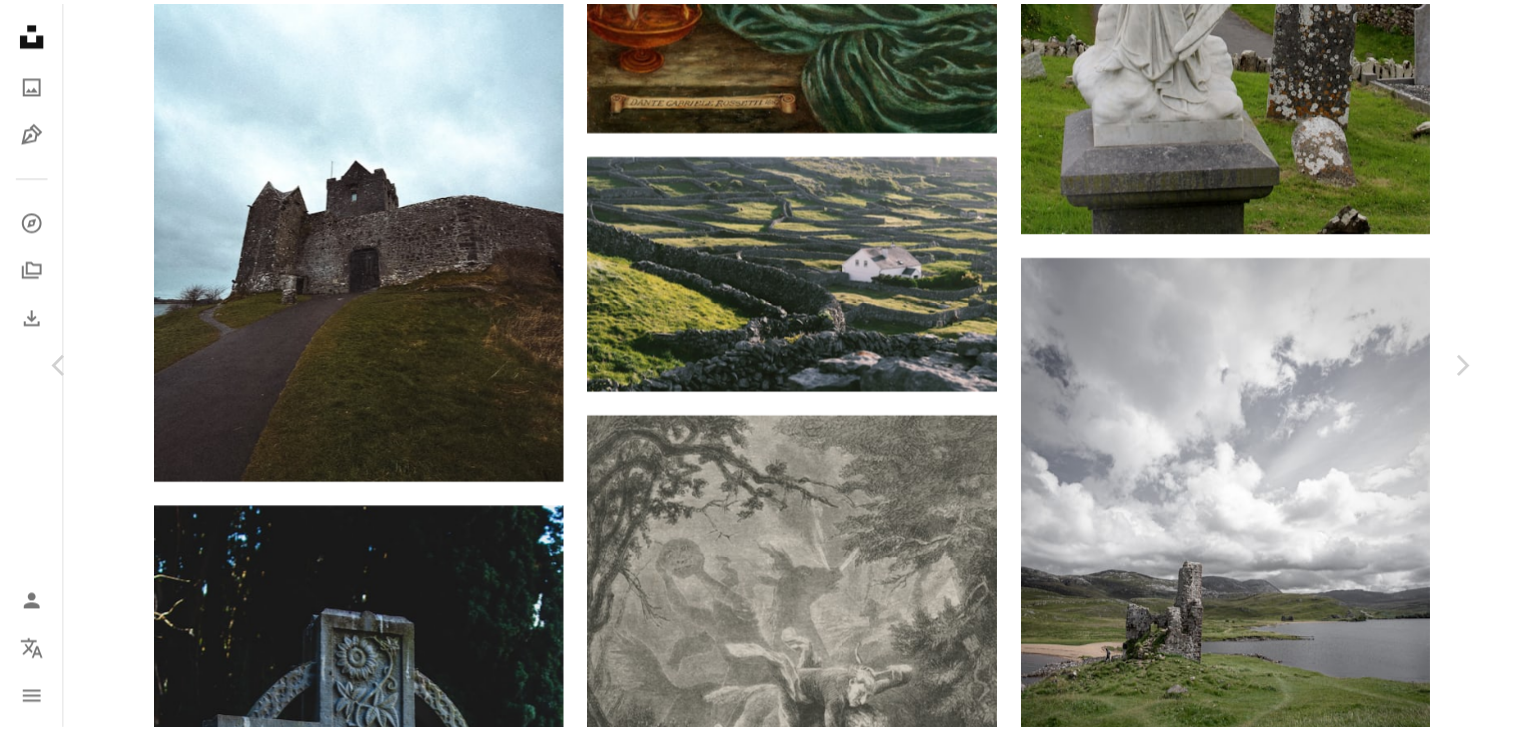 scroll, scrollTop: 0, scrollLeft: 0, axis: both 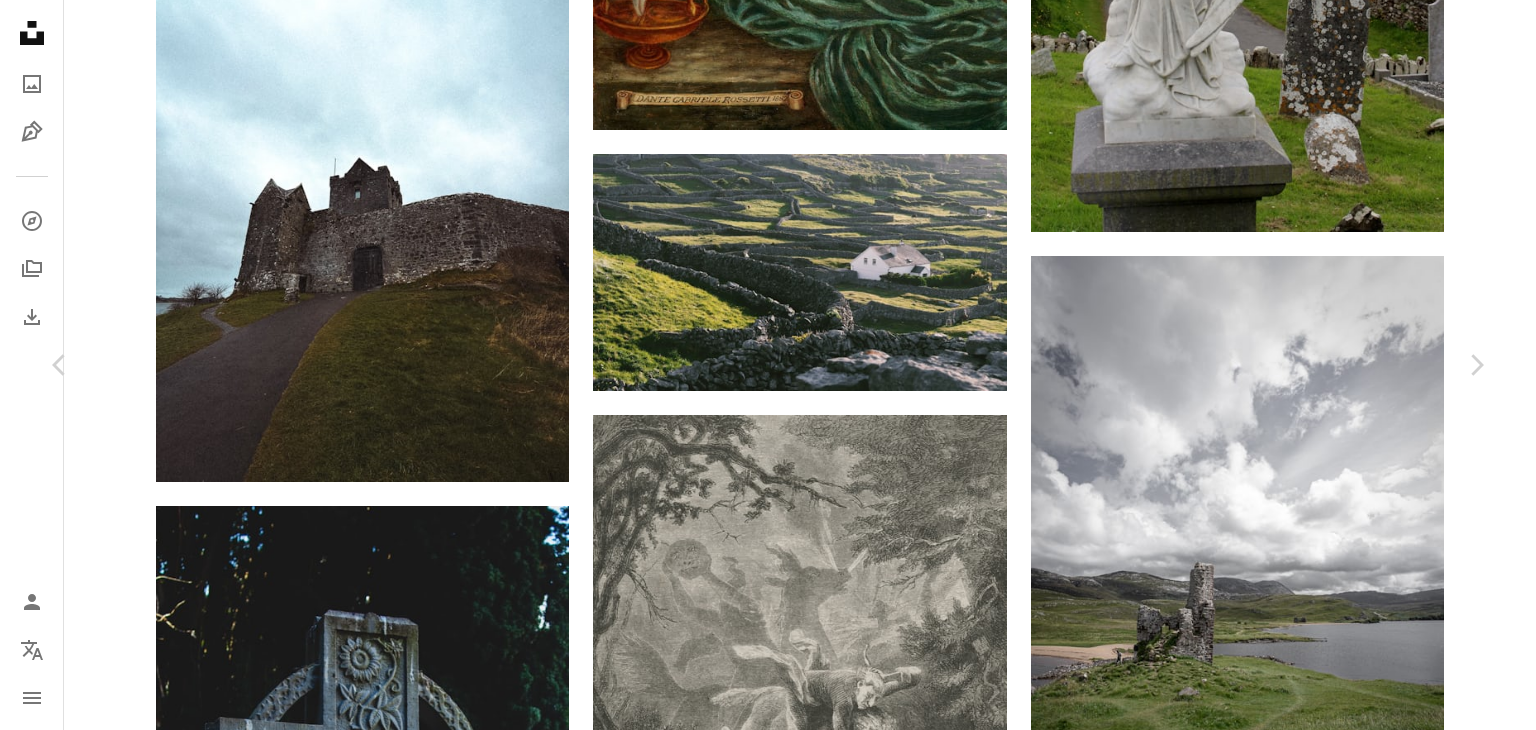 click on "A map marker [CITY], [REGION], [COUNTRY] [DATE] [CAMERA_INFO] [LICENSE_INFO] [KEYWORDS] [RELATED_IMAGES]" at bounding box center (768, 4685) 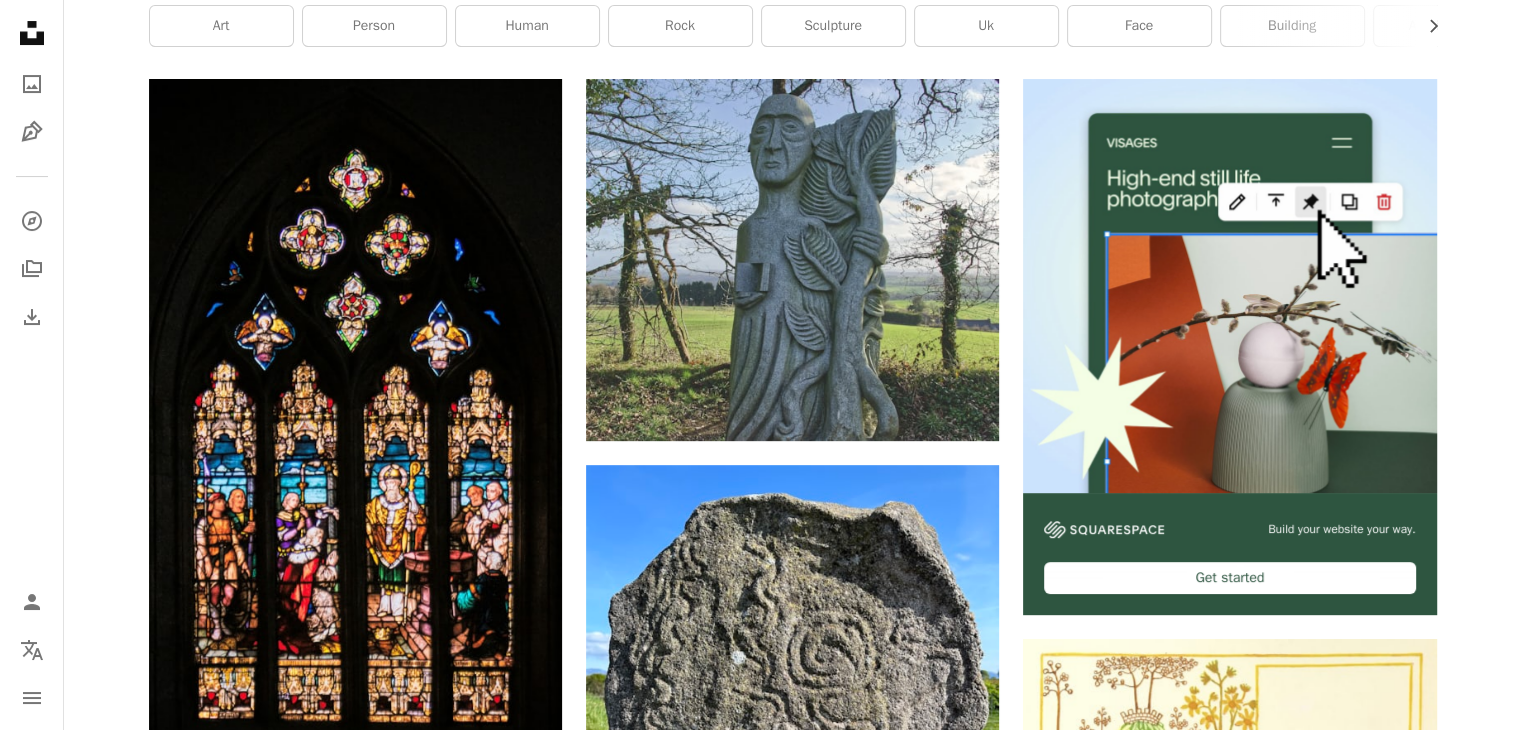 scroll, scrollTop: 0, scrollLeft: 0, axis: both 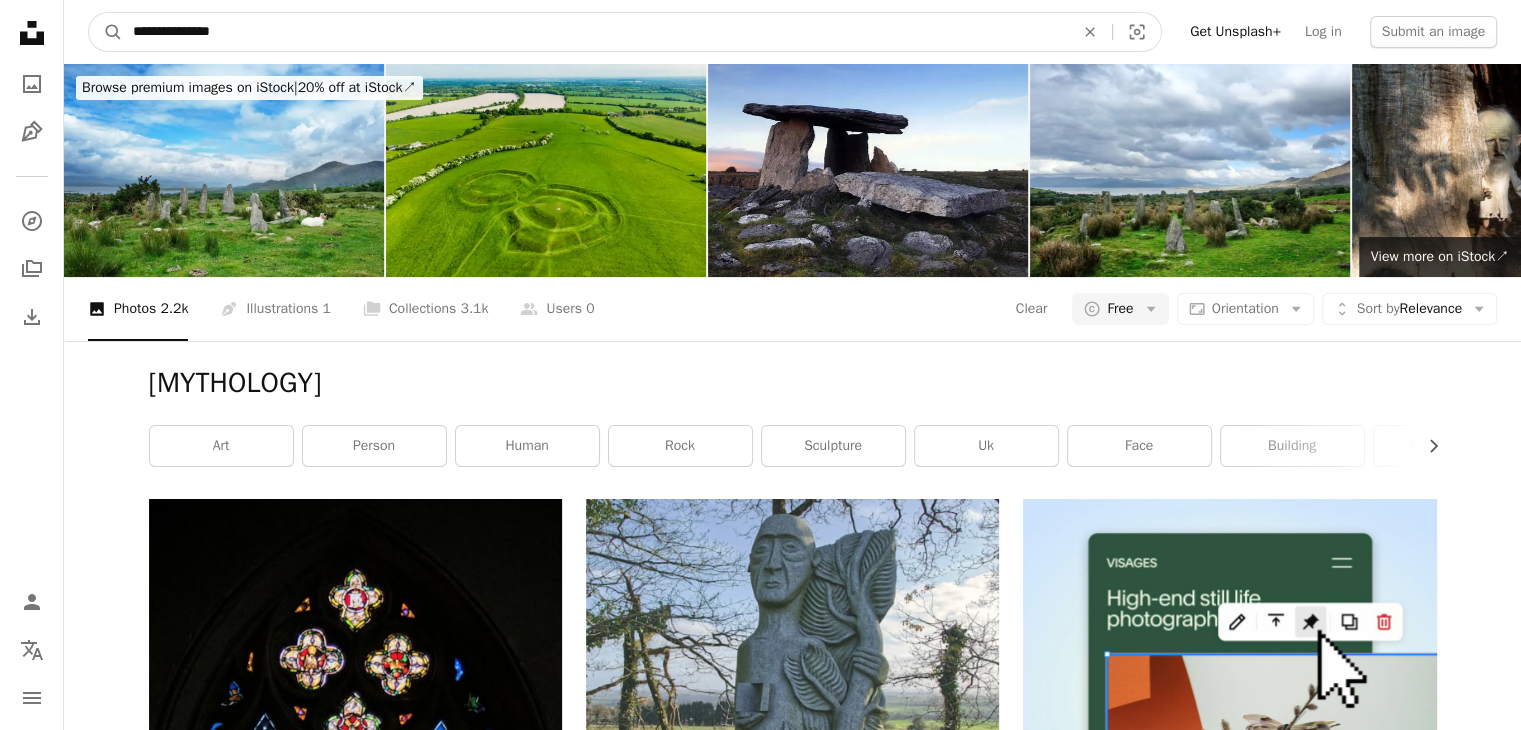 click on "**********" at bounding box center [595, 32] 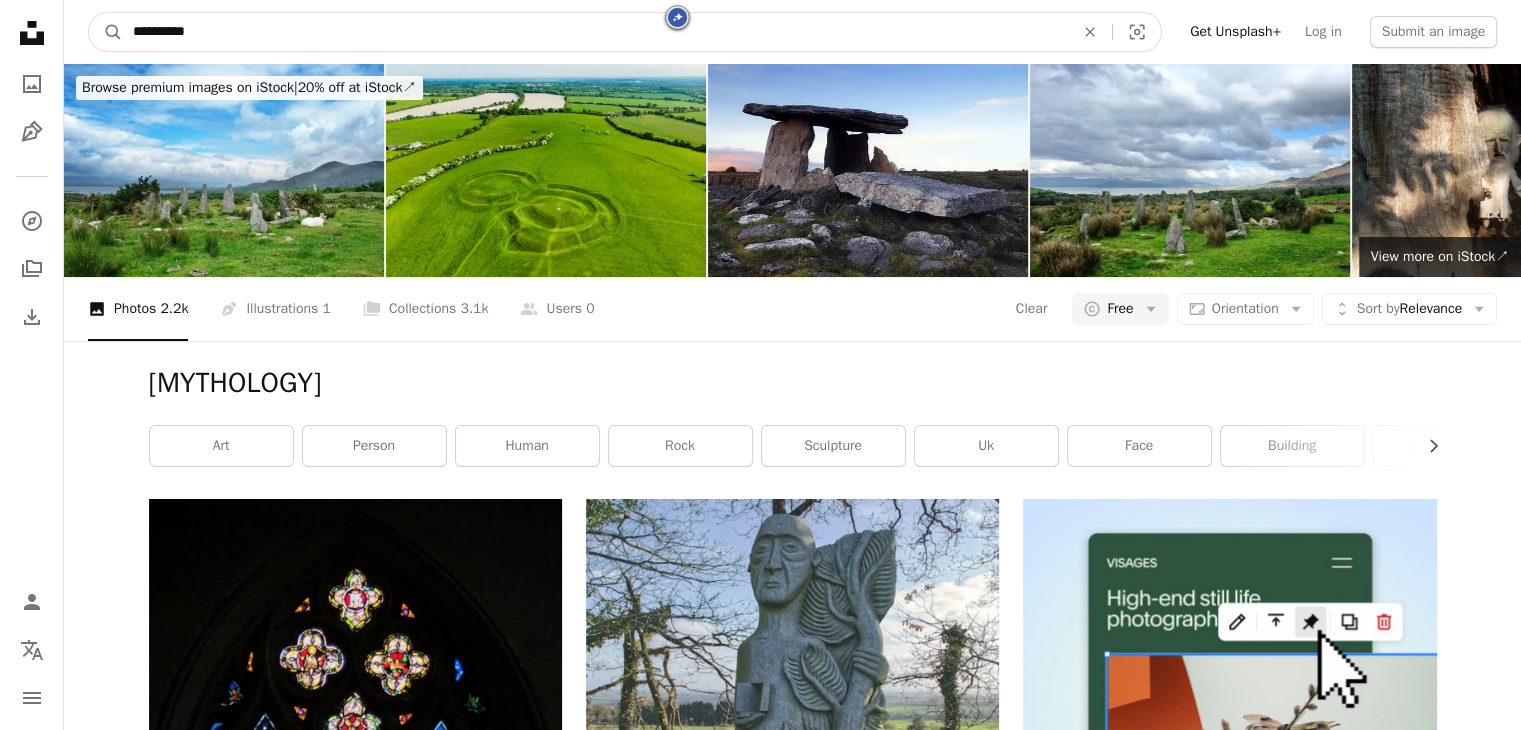 type on "**********" 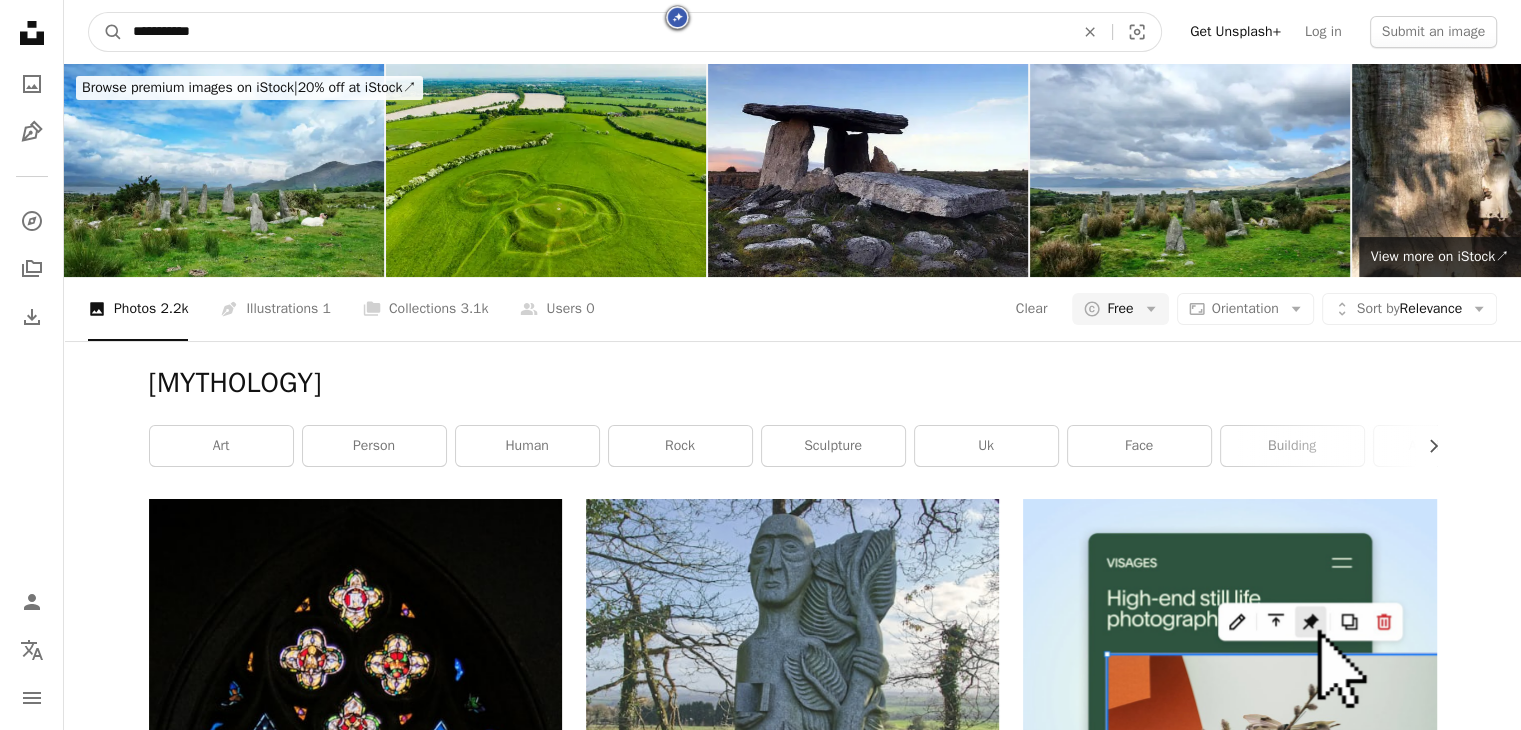 click on "A magnifying glass" at bounding box center (106, 32) 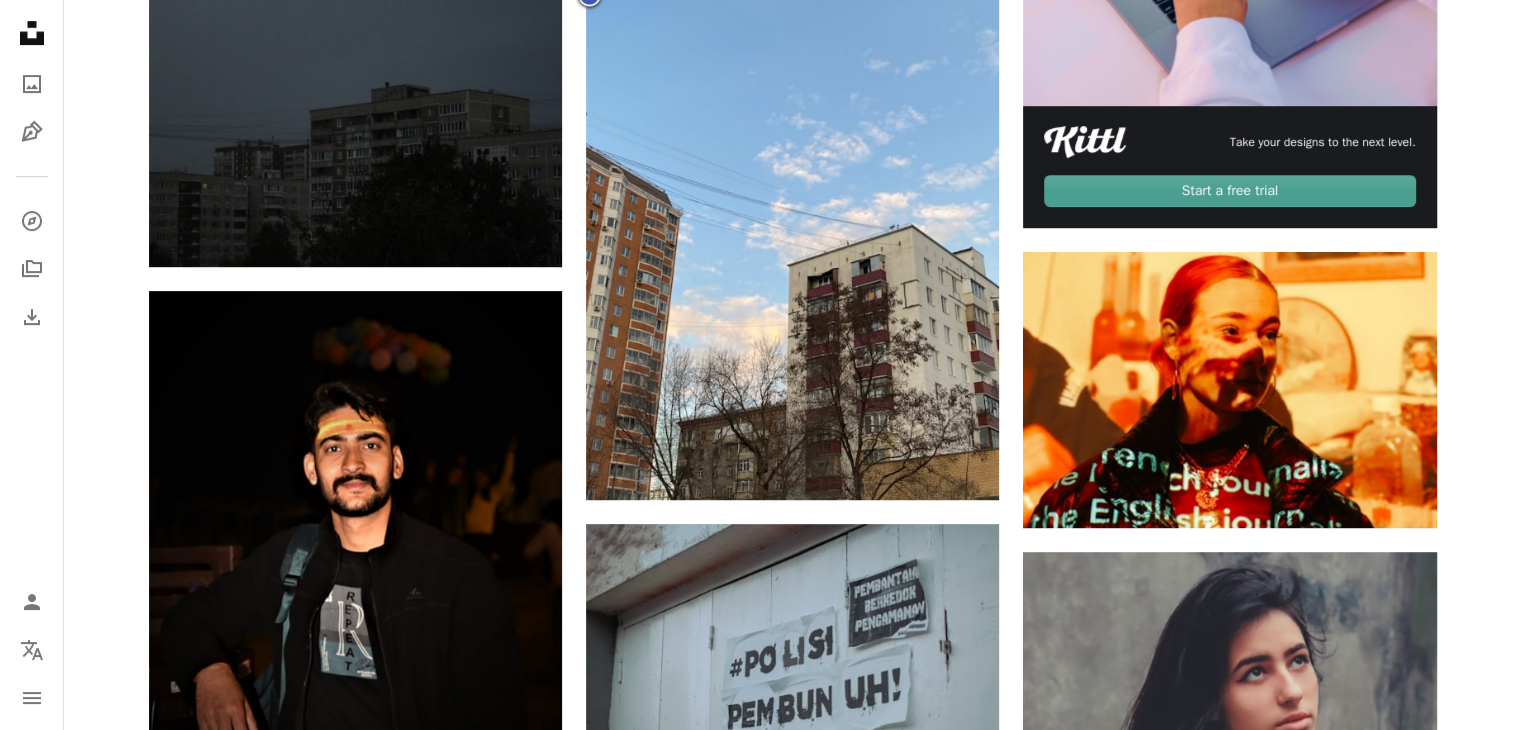scroll, scrollTop: 0, scrollLeft: 0, axis: both 